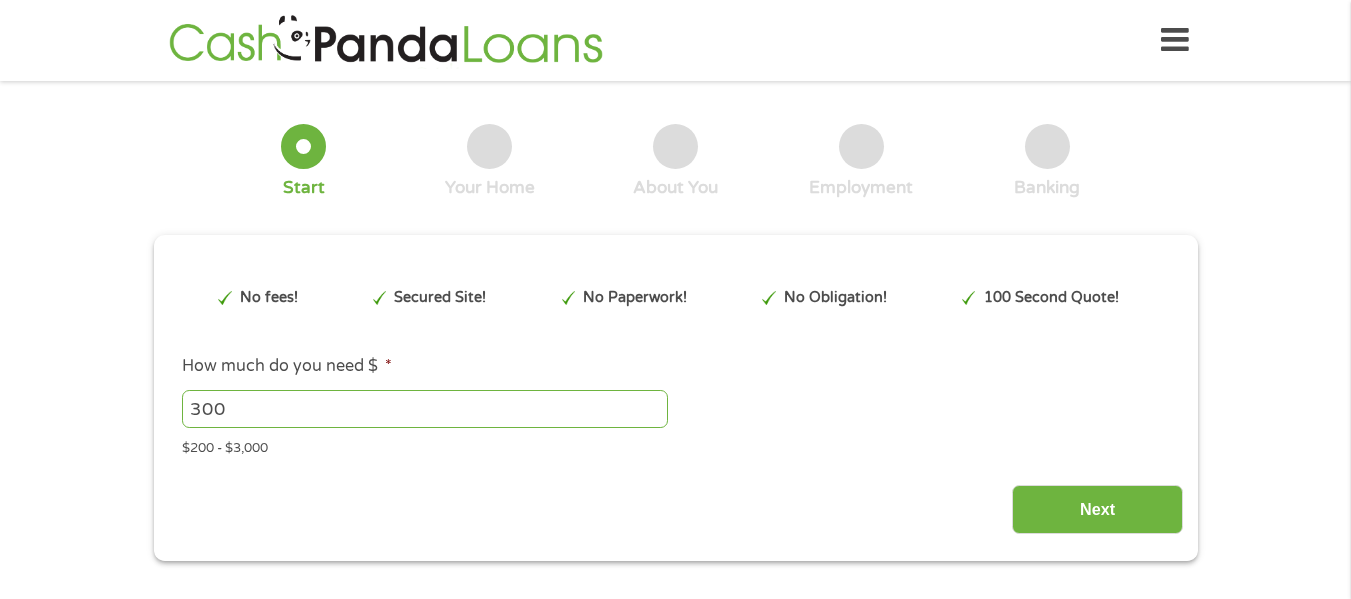 scroll, scrollTop: 0, scrollLeft: 0, axis: both 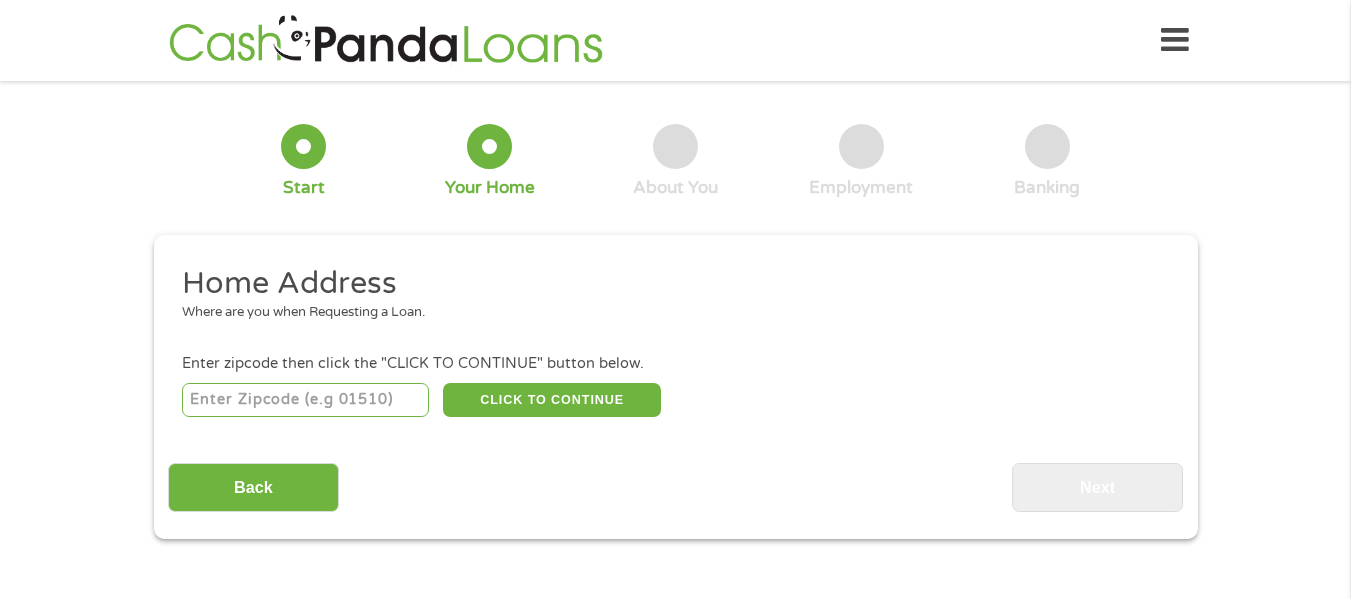 click at bounding box center [305, 400] 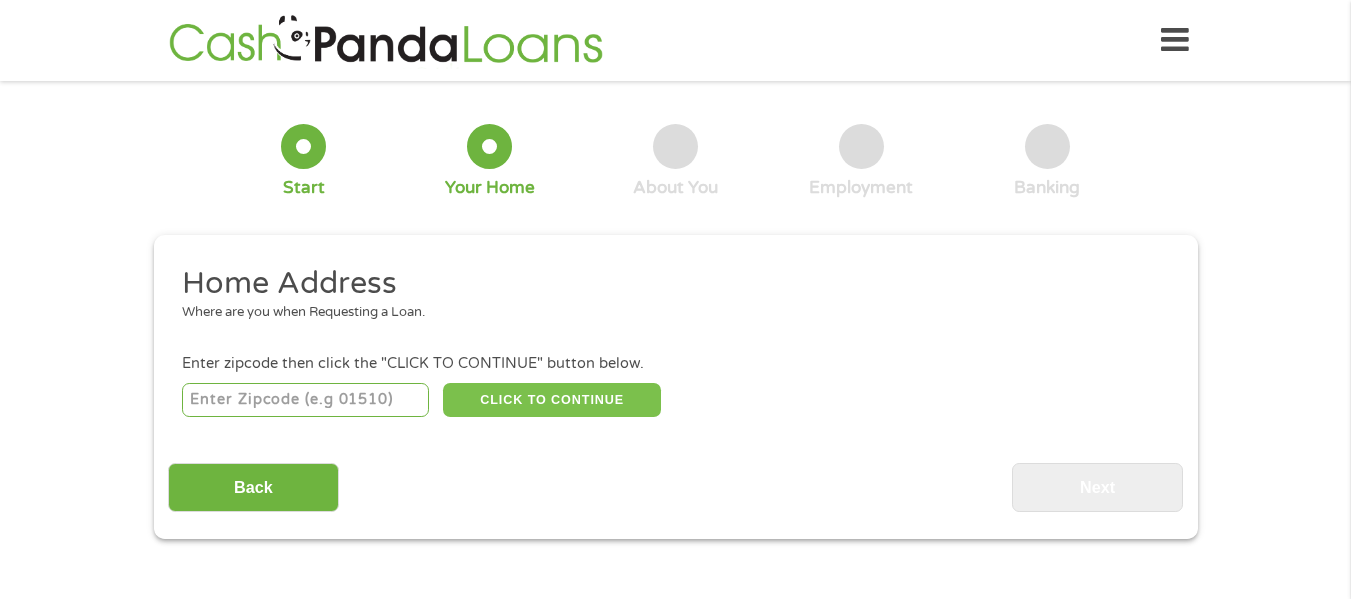 type on "[POSTAL_CODE]" 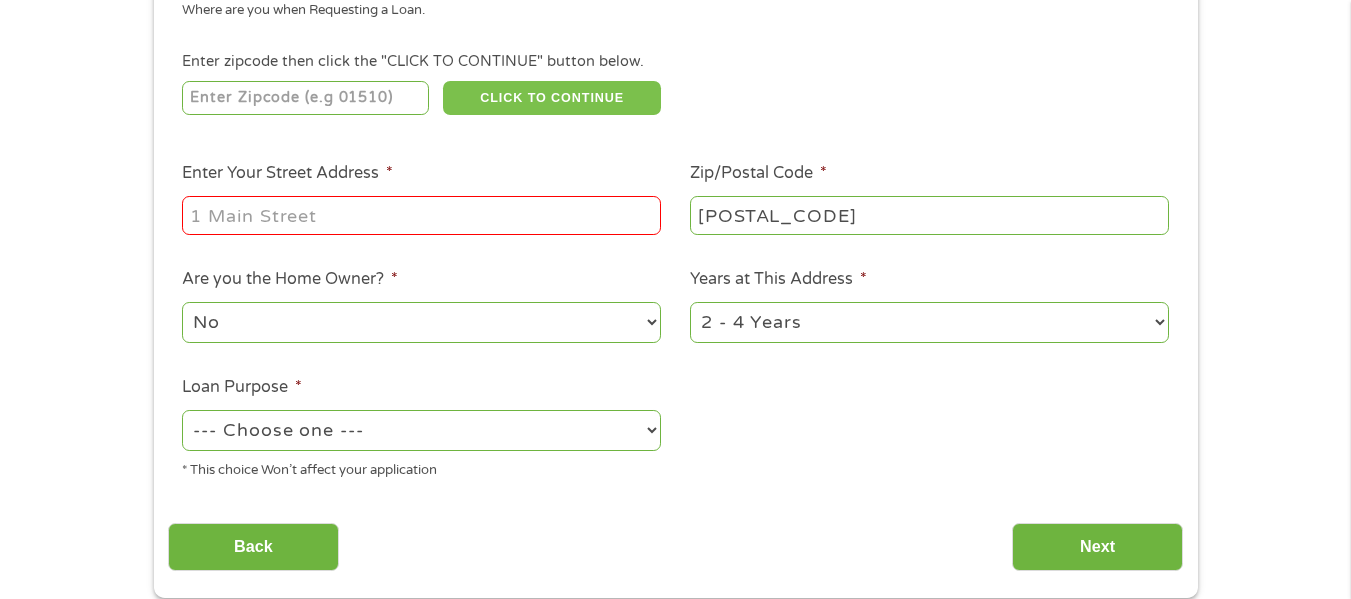 scroll, scrollTop: 329, scrollLeft: 0, axis: vertical 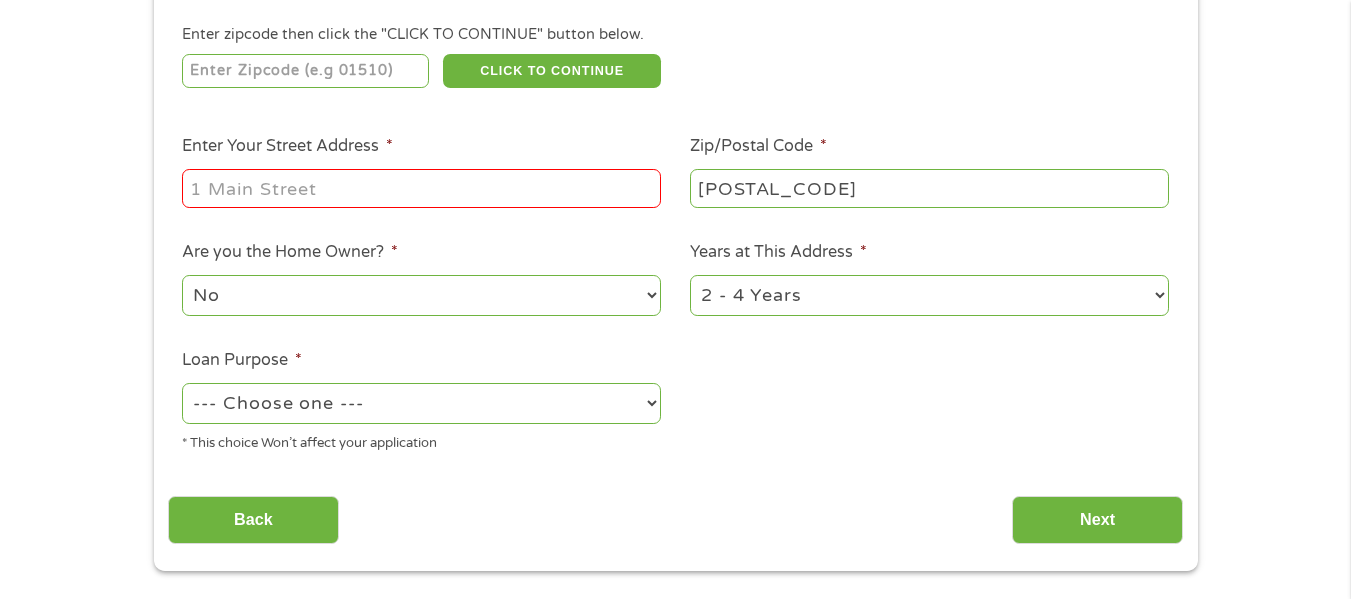 click on "Enter Your Street Address *" at bounding box center (421, 188) 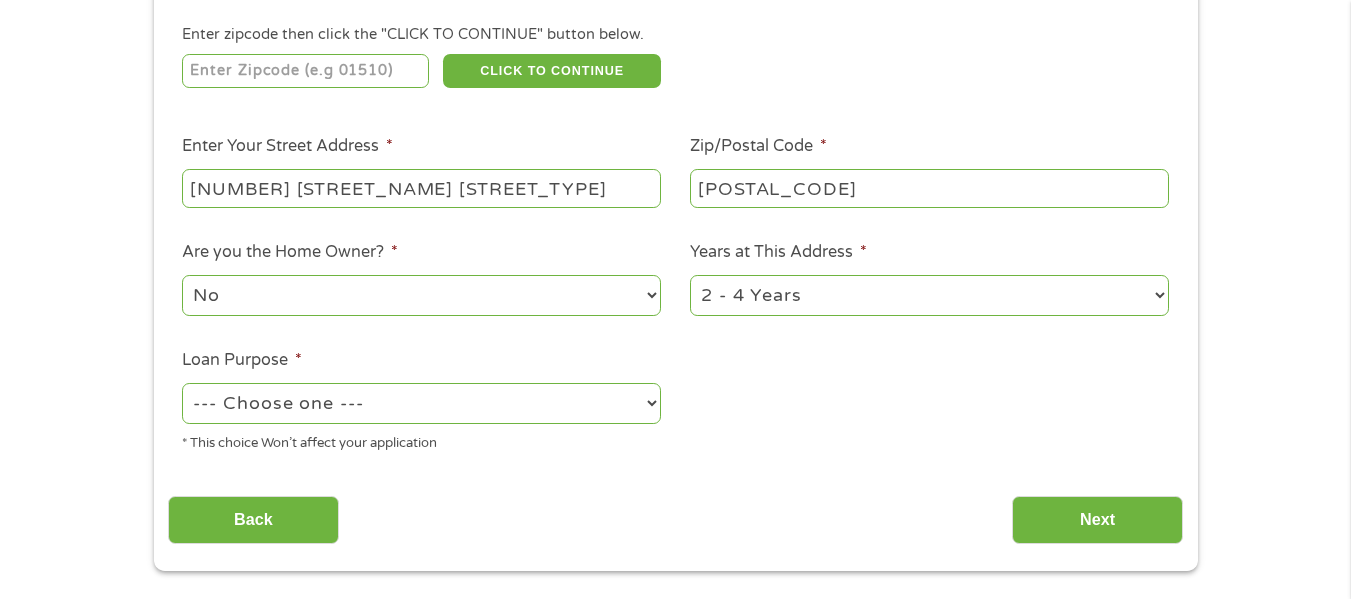type on "[NUMBER] [STREET_NAME] [STREET_TYPE]" 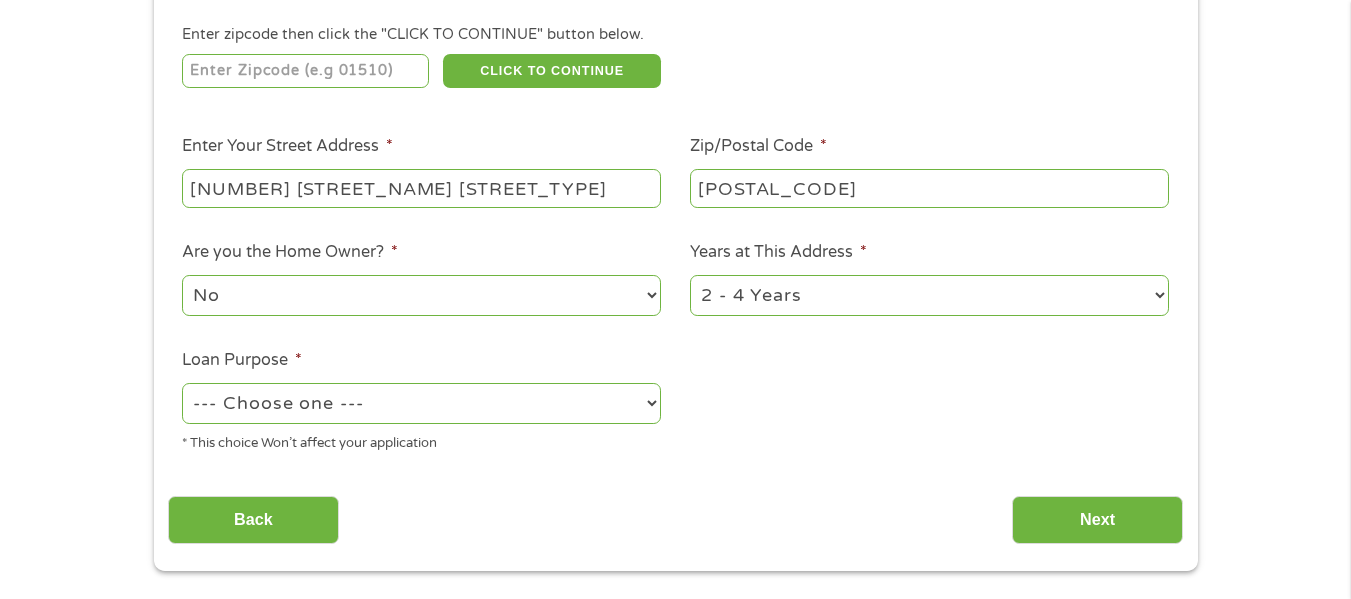 click on "1 Year or less 1 - 2 Years 2 - 4 Years Over 4 Years" at bounding box center (929, 295) 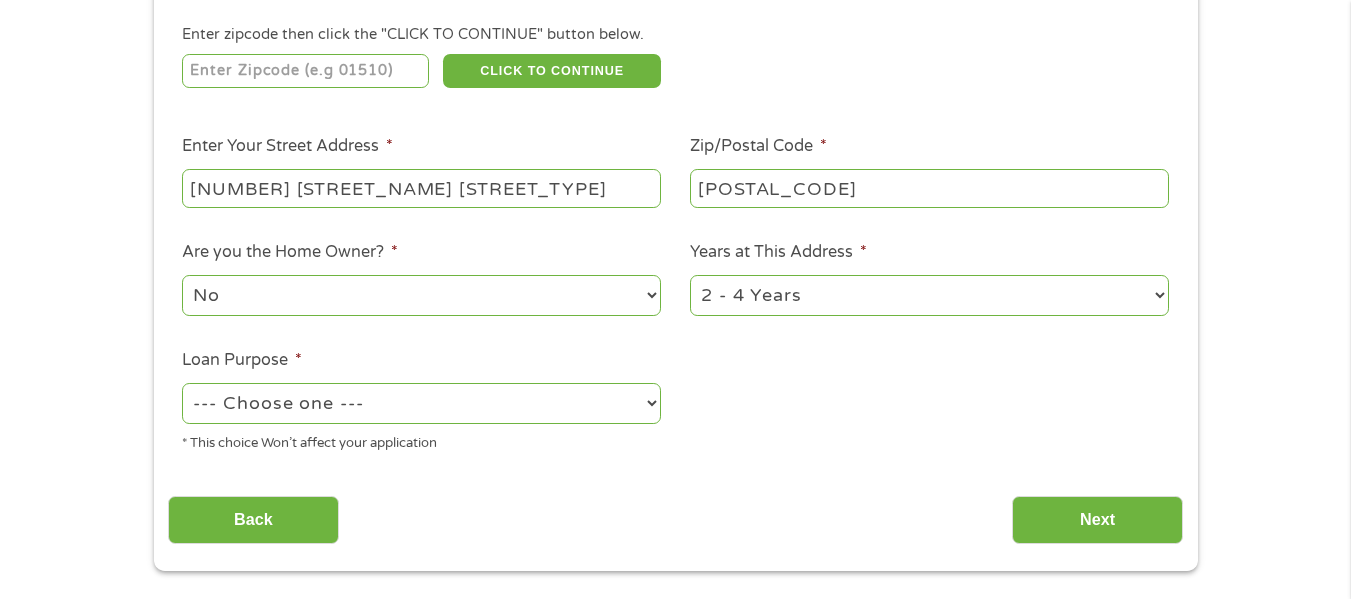 click on "1 Year or less 1 - 2 Years 2 - 4 Years Over 4 Years" at bounding box center [929, 295] 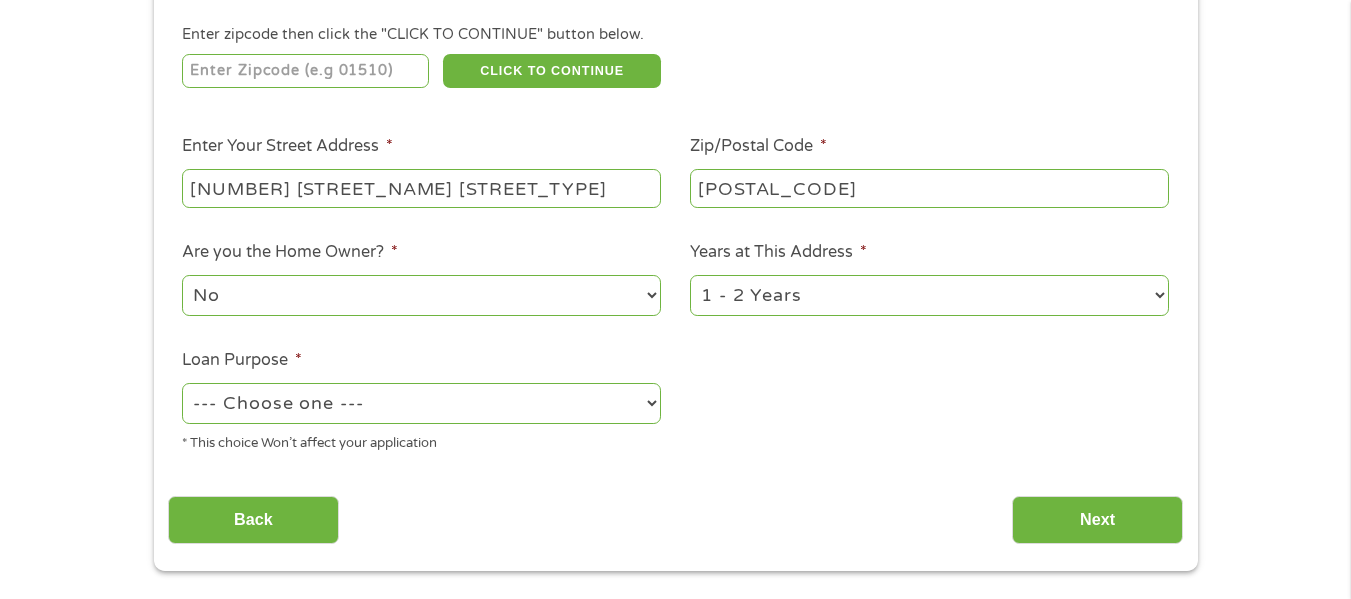 click on "1 Year or less 1 - 2 Years 2 - 4 Years Over 4 Years" at bounding box center (929, 295) 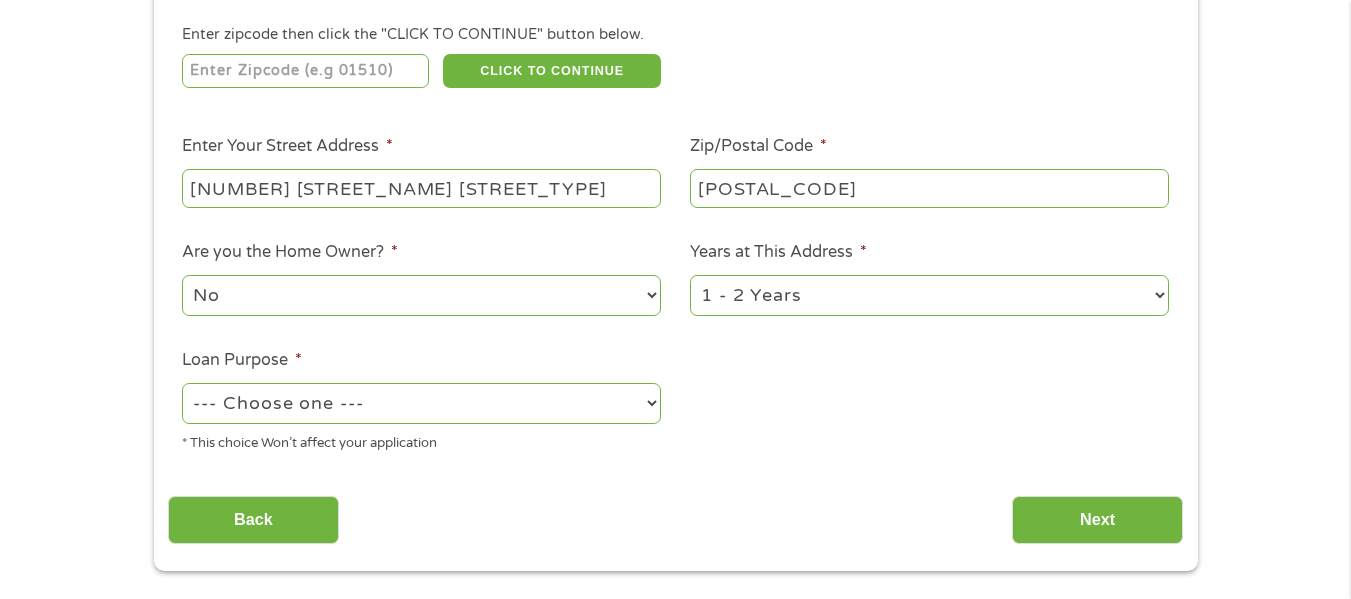 drag, startPoint x: 446, startPoint y: 295, endPoint x: 332, endPoint y: 362, distance: 132.23087 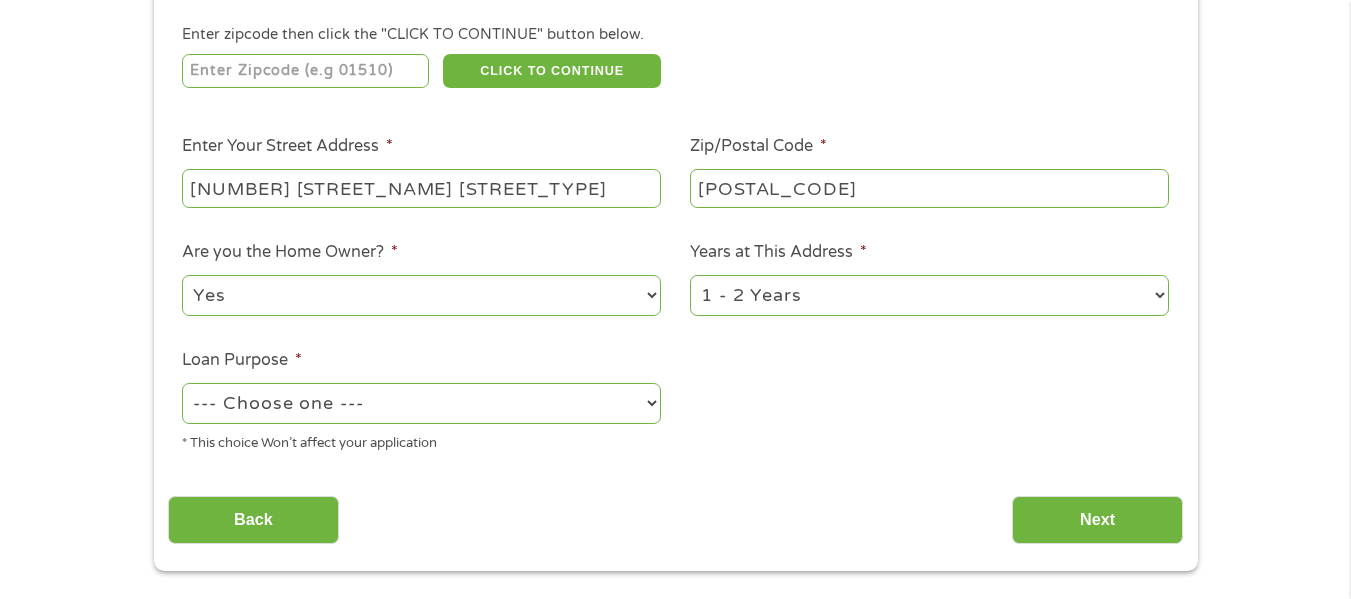 click on "No Yes" at bounding box center [421, 295] 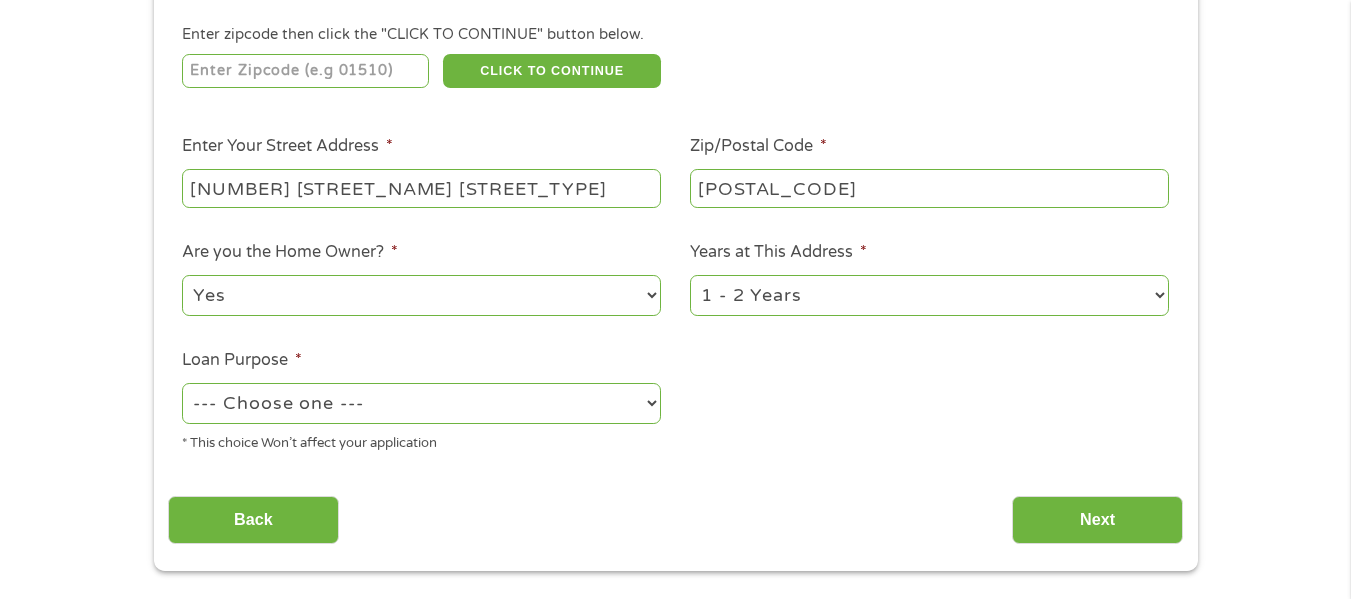 click on "--- Choose one --- Pay Bills Debt Consolidation Home Improvement Major Purchase Car Loan Short Term Cash Medical Expenses Other" at bounding box center (421, 403) 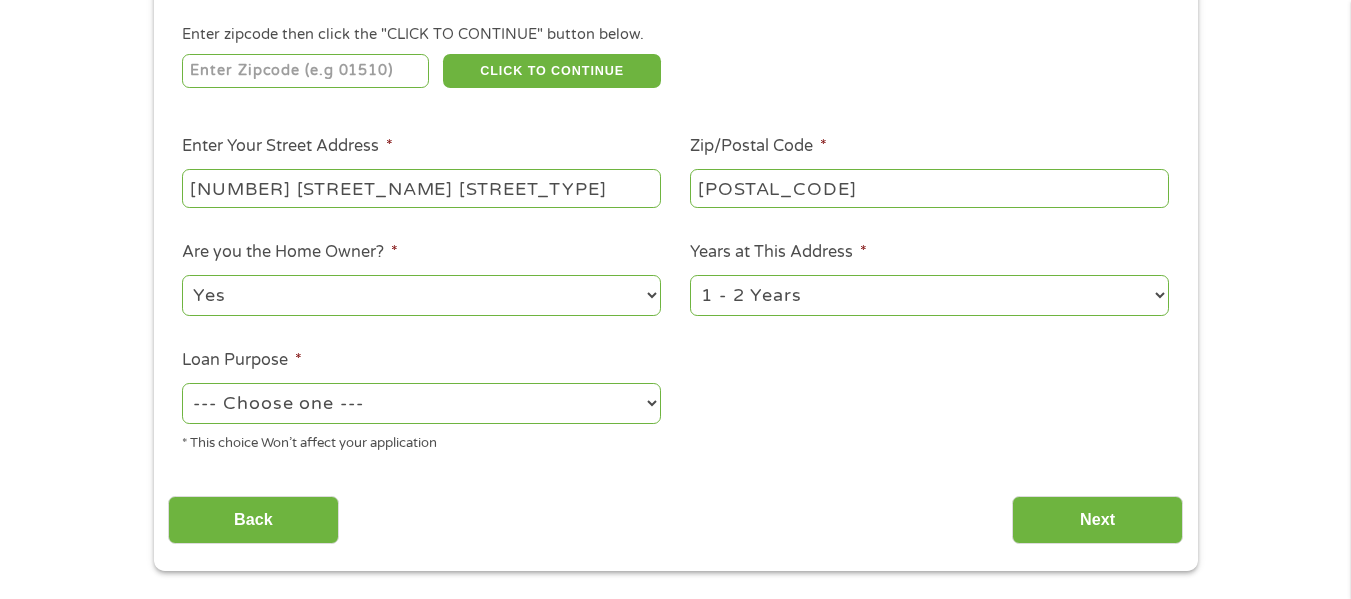 select on "paybills" 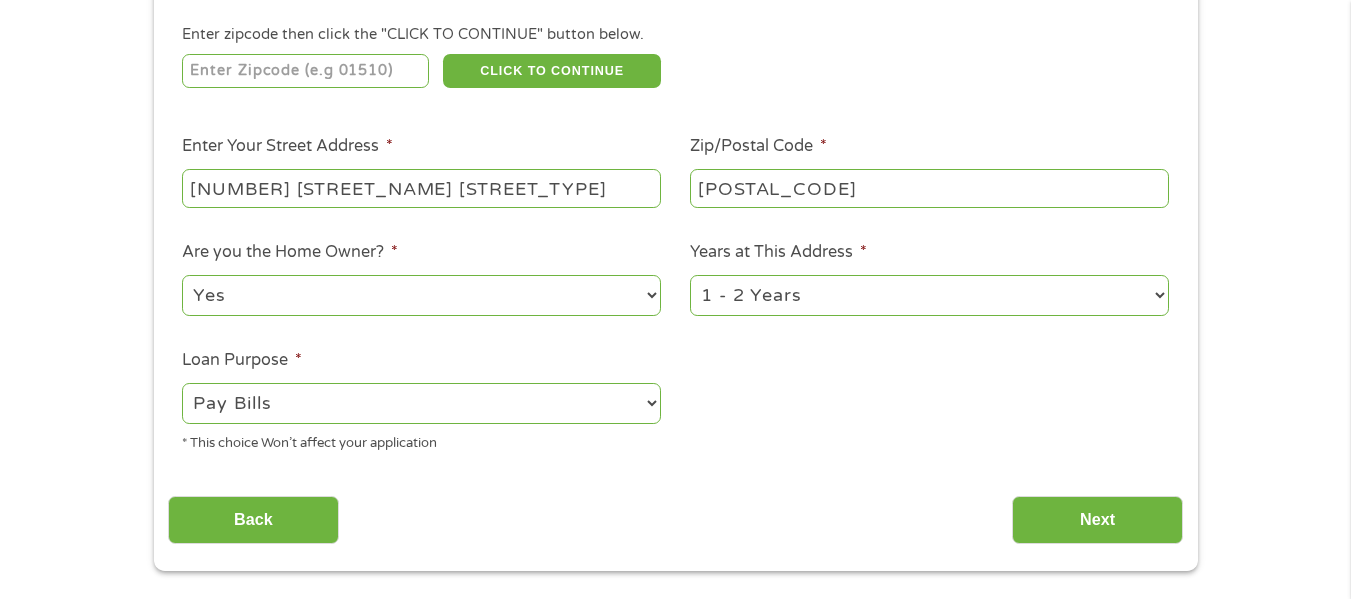 click on "--- Choose one --- Pay Bills Debt Consolidation Home Improvement Major Purchase Car Loan Short Term Cash Medical Expenses Other" at bounding box center (421, 403) 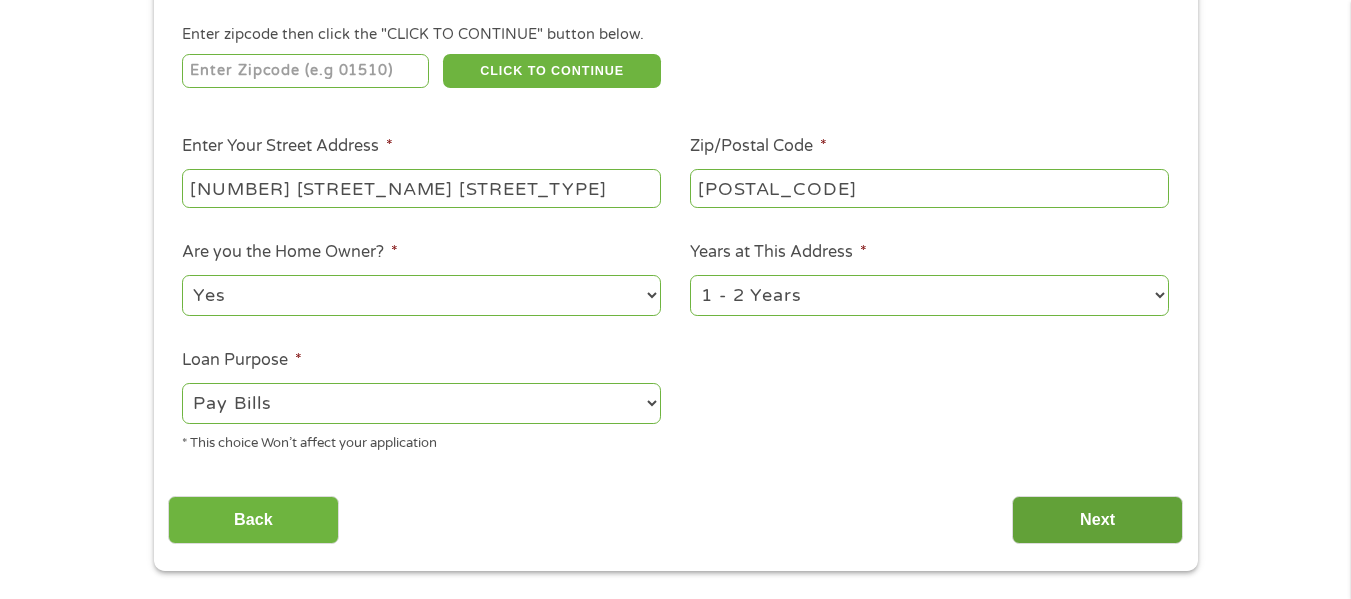click on "Next" at bounding box center [1097, 520] 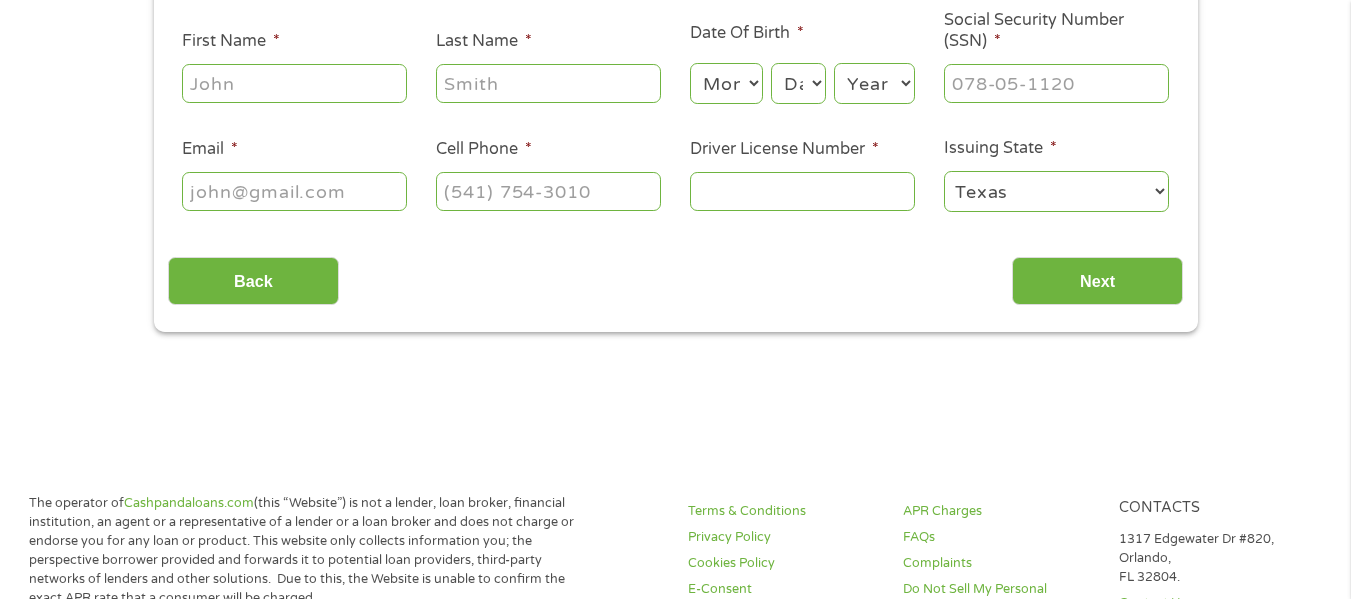 scroll, scrollTop: 8, scrollLeft: 8, axis: both 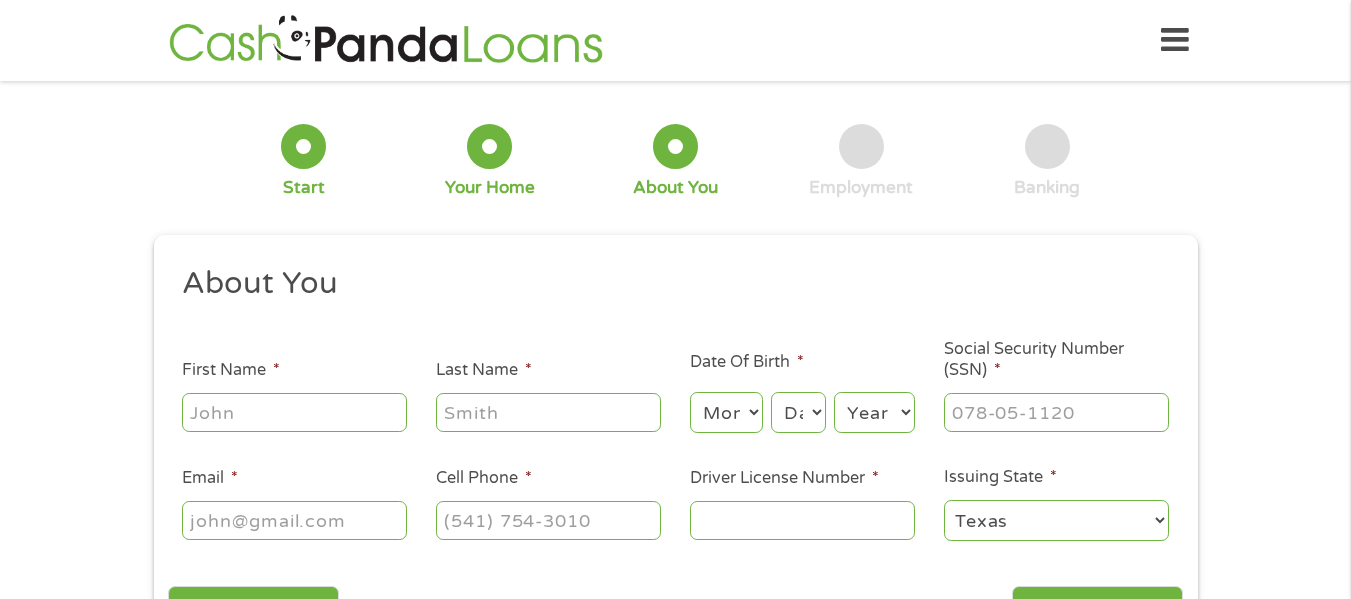 click on "First Name *" at bounding box center (294, 412) 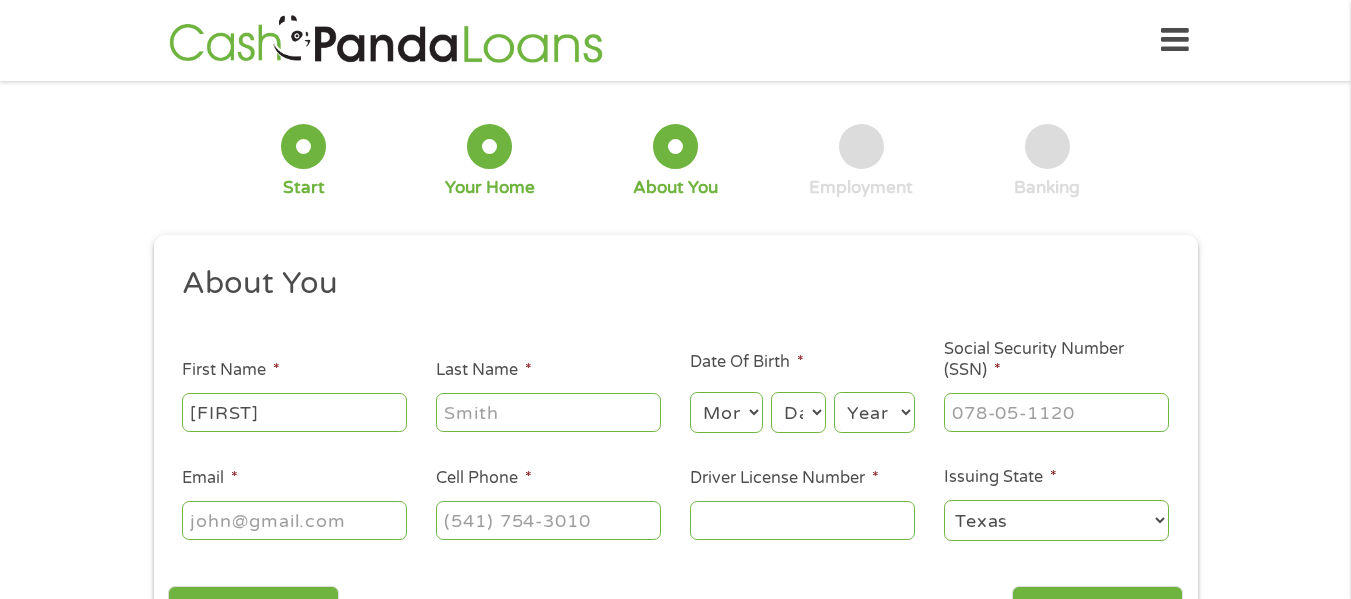 type on "[FIRST]" 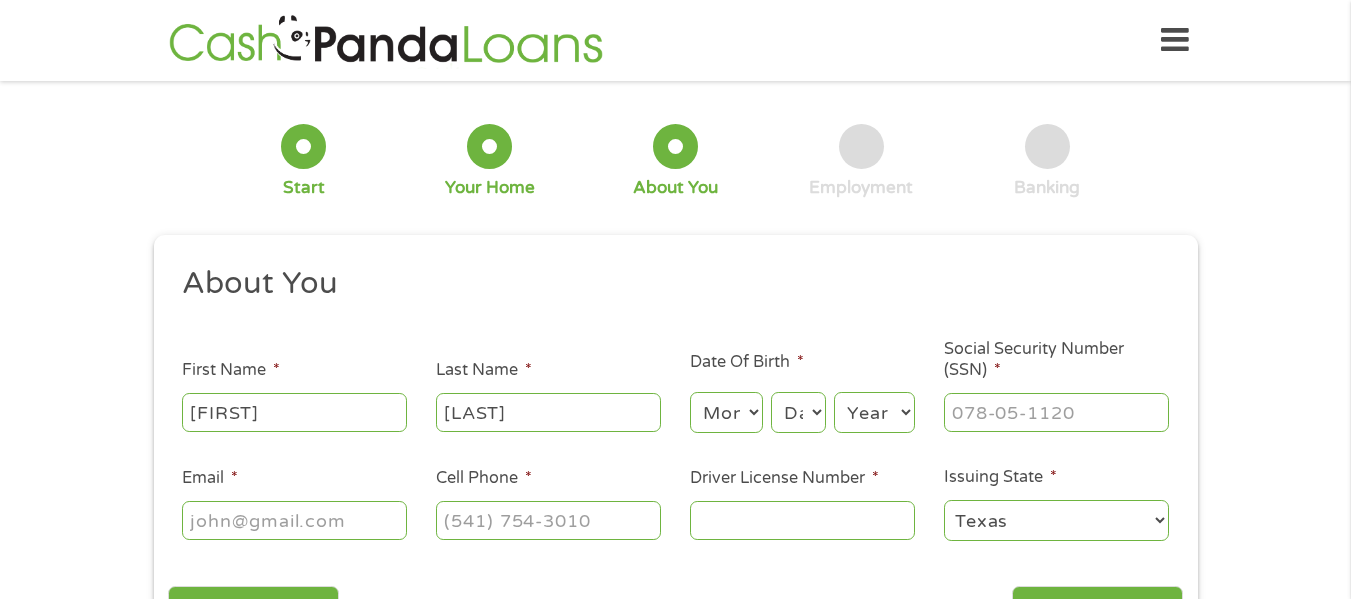 type on "[LAST]" 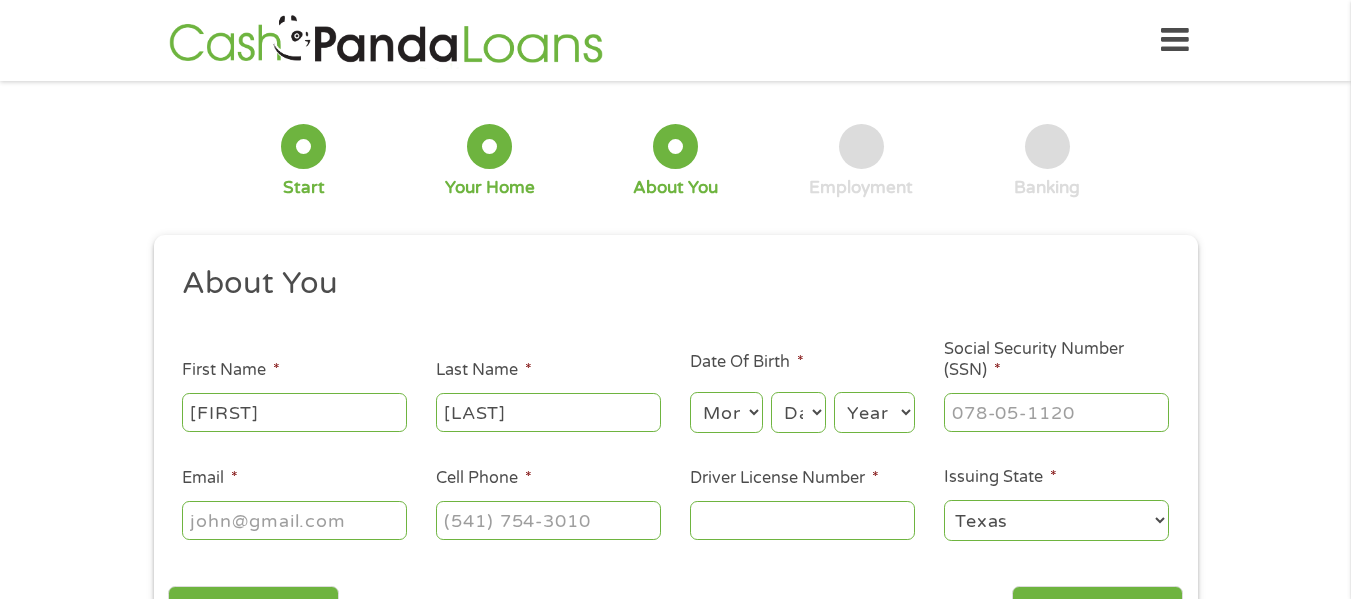 click on "Month 1 2 3 4 5 6 7 8 9 10 11 12" at bounding box center (726, 412) 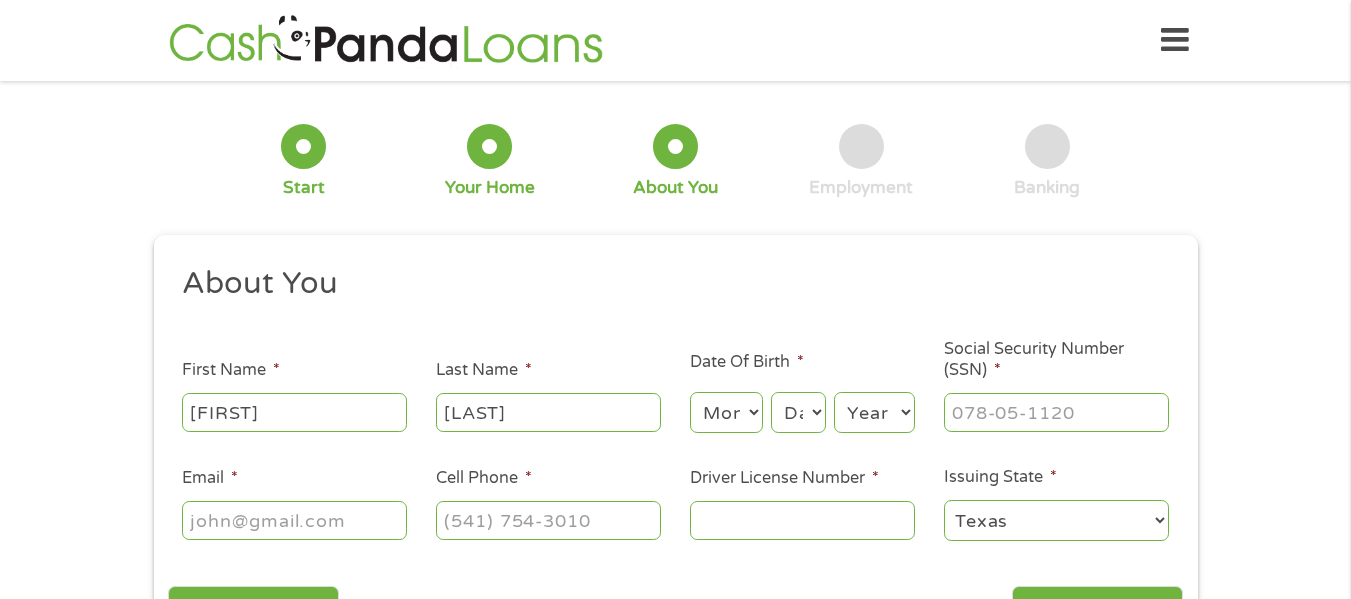 select on "10" 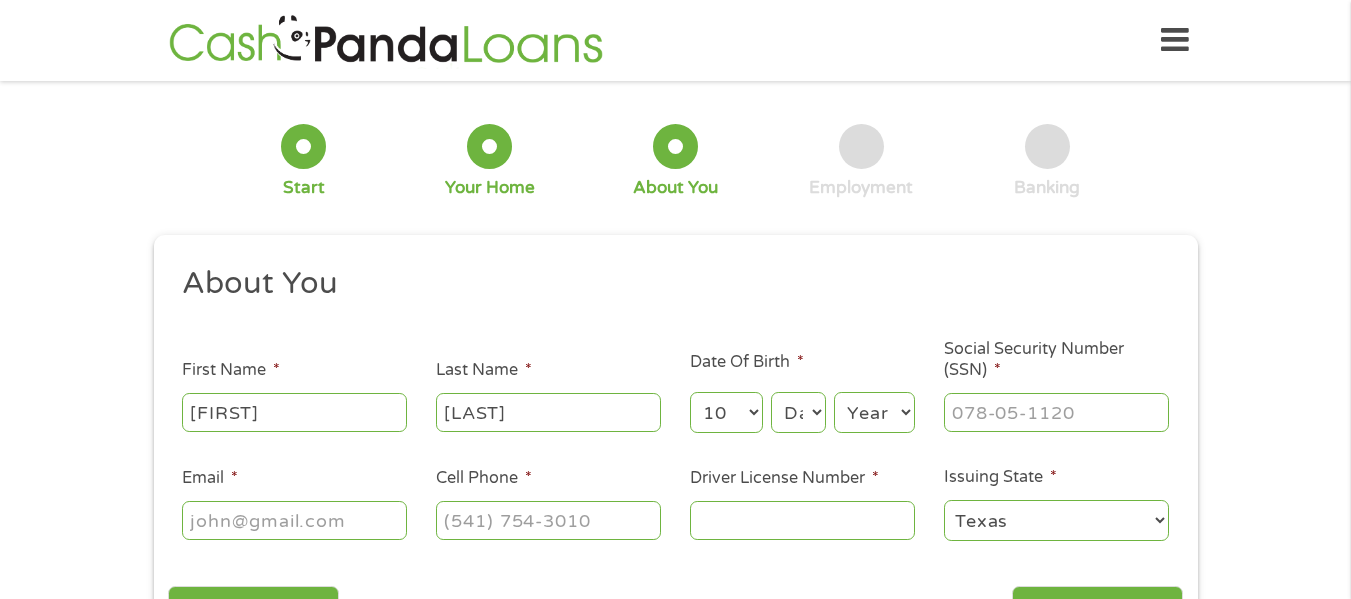 click on "Month 1 2 3 4 5 6 7 8 9 10 11 12" at bounding box center [726, 412] 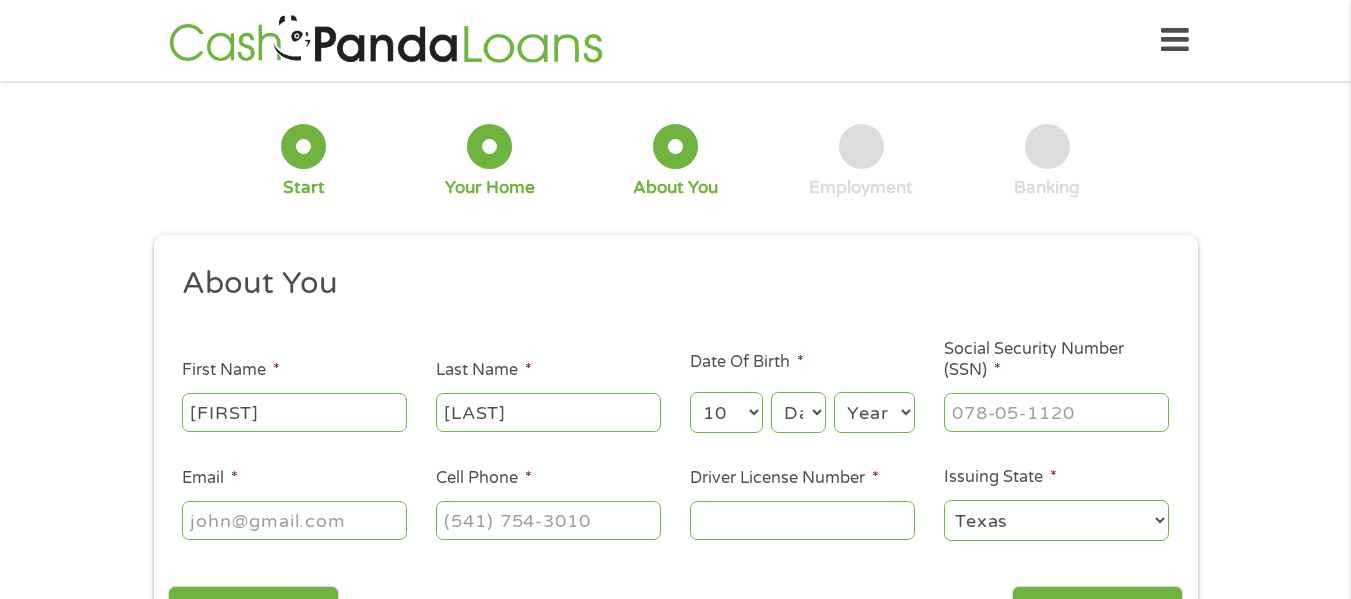 click on "Day 1 2 3 4 5 6 7 8 9 10 11 12 13 14 15 16 17 18 19 20 21 22 23 24 25 26 27 28 29 30 31" at bounding box center [798, 412] 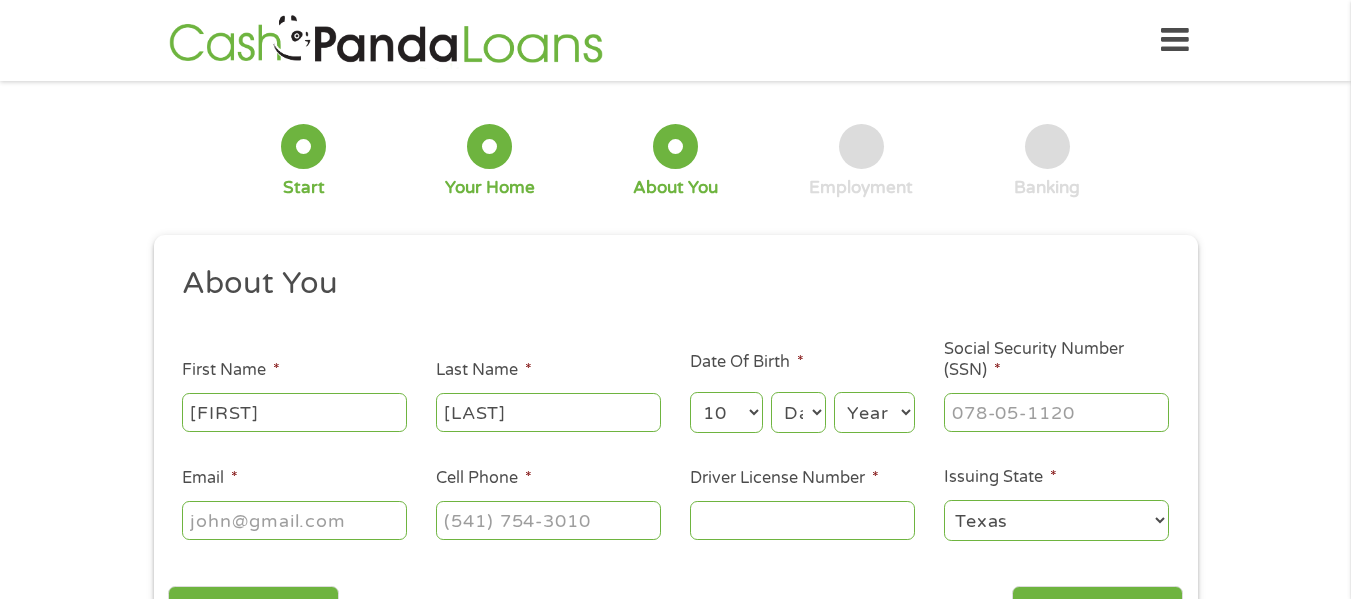 select on "1" 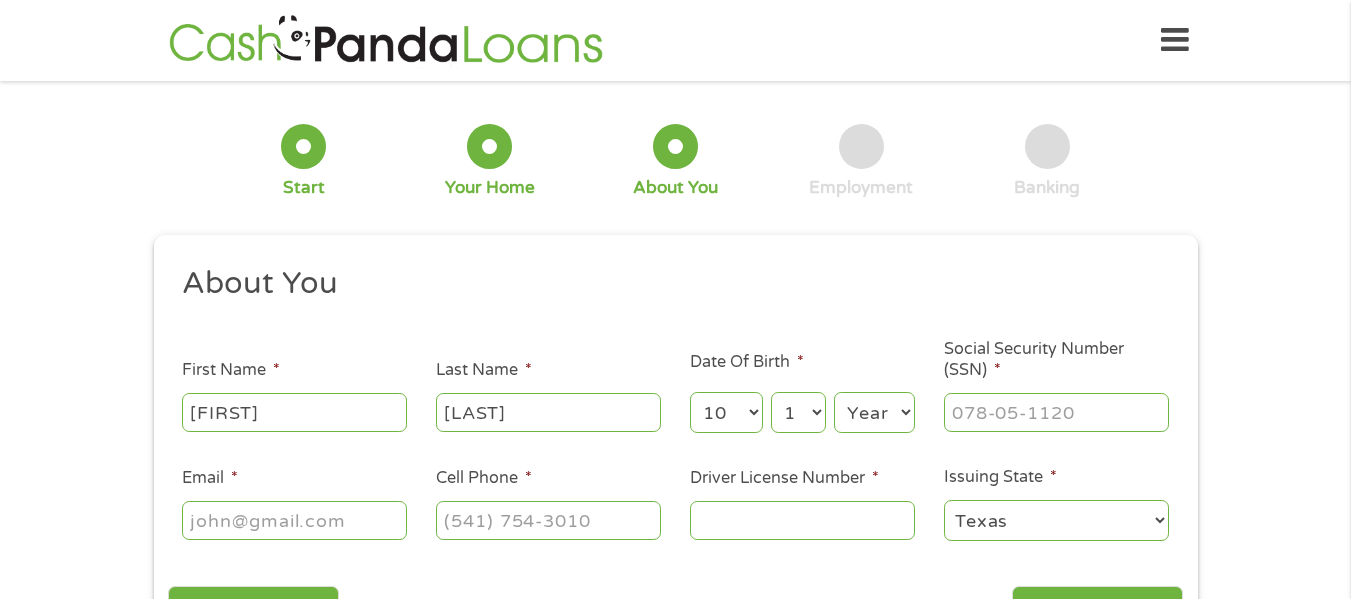 click on "Day 1 2 3 4 5 6 7 8 9 10 11 12 13 14 15 16 17 18 19 20 21 22 23 24 25 26 27 28 29 30 31" at bounding box center (798, 412) 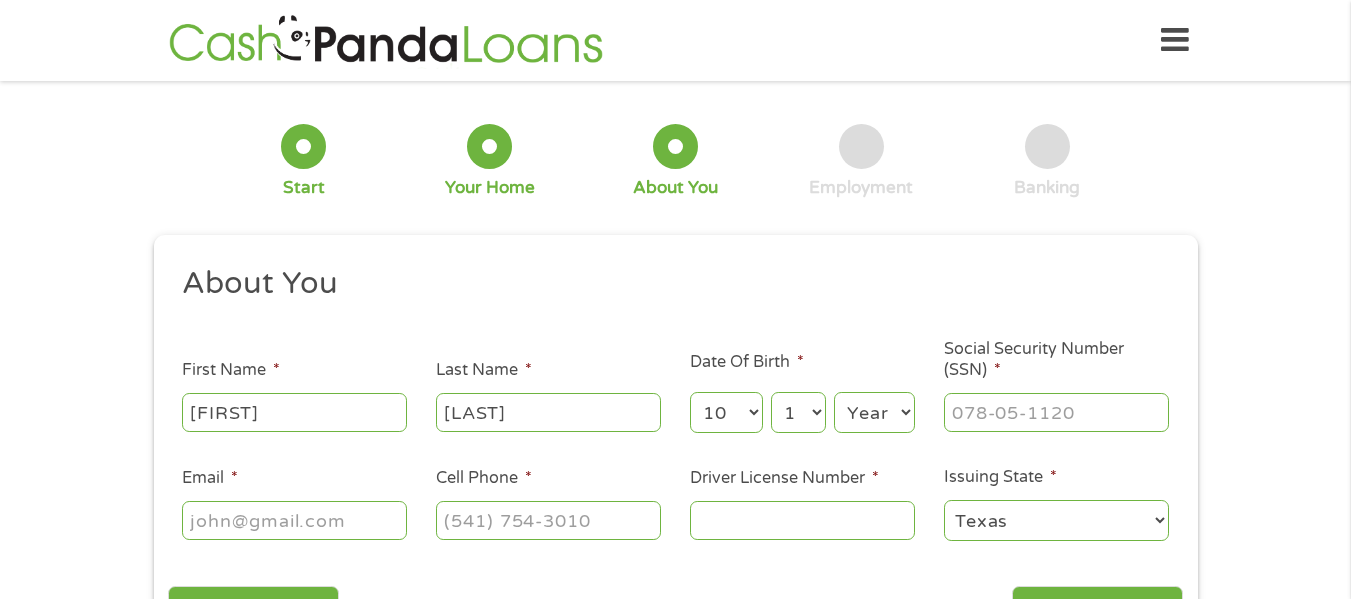 select on "1971" 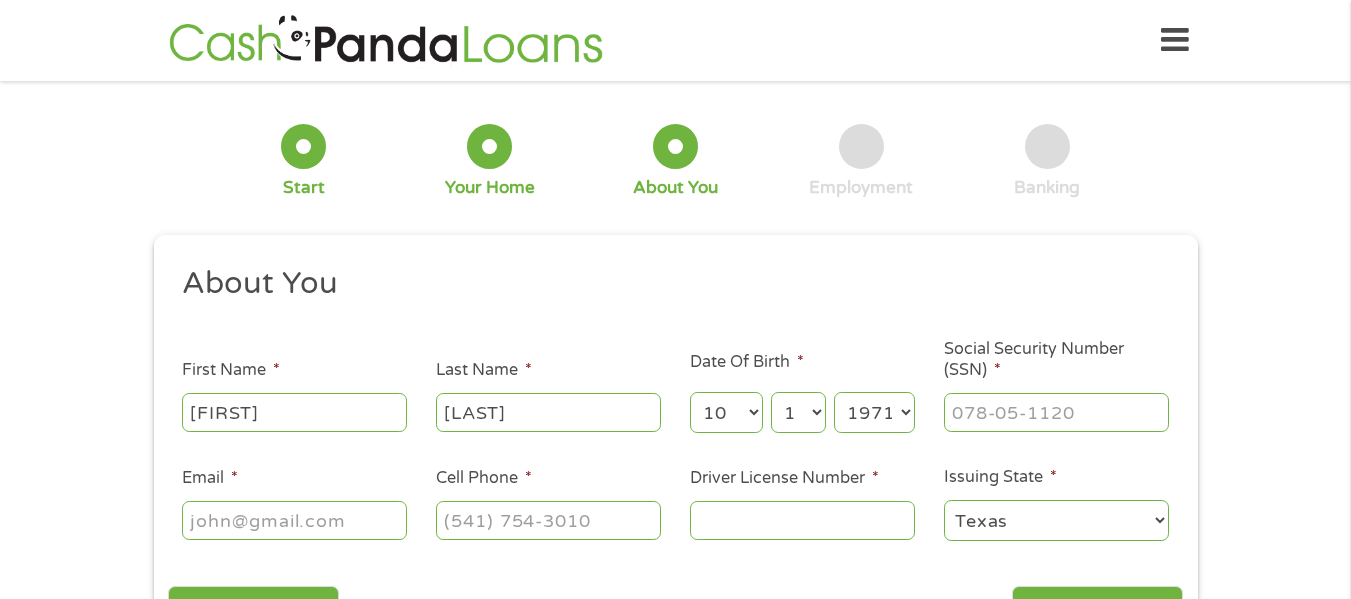 click on "Year 2007 2006 2005 2004 2003 2002 2001 2000 1999 1998 1997 1996 1995 1994 1993 1992 1991 1990 1989 1988 1987 1986 1985 1984 1983 1982 1981 1980 1979 1978 1977 1976 1975 1974 1973 1972 1971 1970 1969 1968 1967 1966 1965 1964 1963 1962 1961 1960 1959 1958 1957 1956 1955 1954 1953 1952 1951 1950 1949 1948 1947 1946 1945 1944 1943 1942 1941 1940 1939 1938 1937 1936 1935 1934 1933 1932 1931 1930 1929 1928 1927 1926 1925 1924 1923 1922 1921 1920" at bounding box center (874, 412) 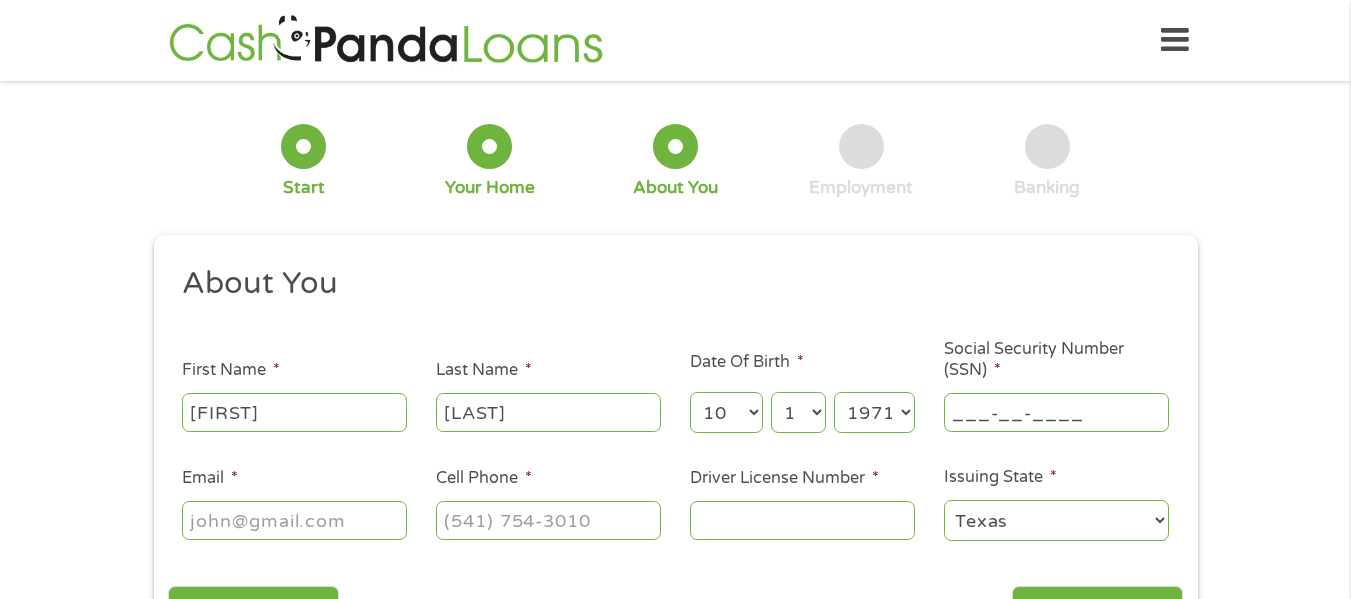 click on "___-__-____" at bounding box center [1056, 412] 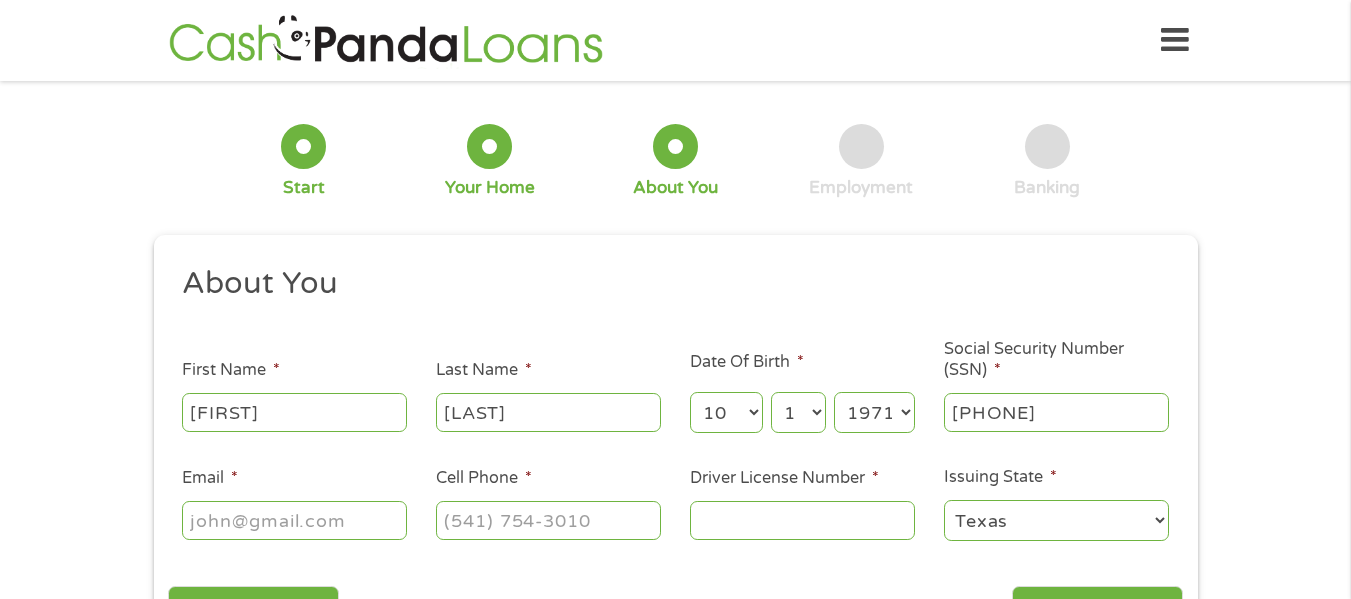 click on "Email *" at bounding box center (294, 520) 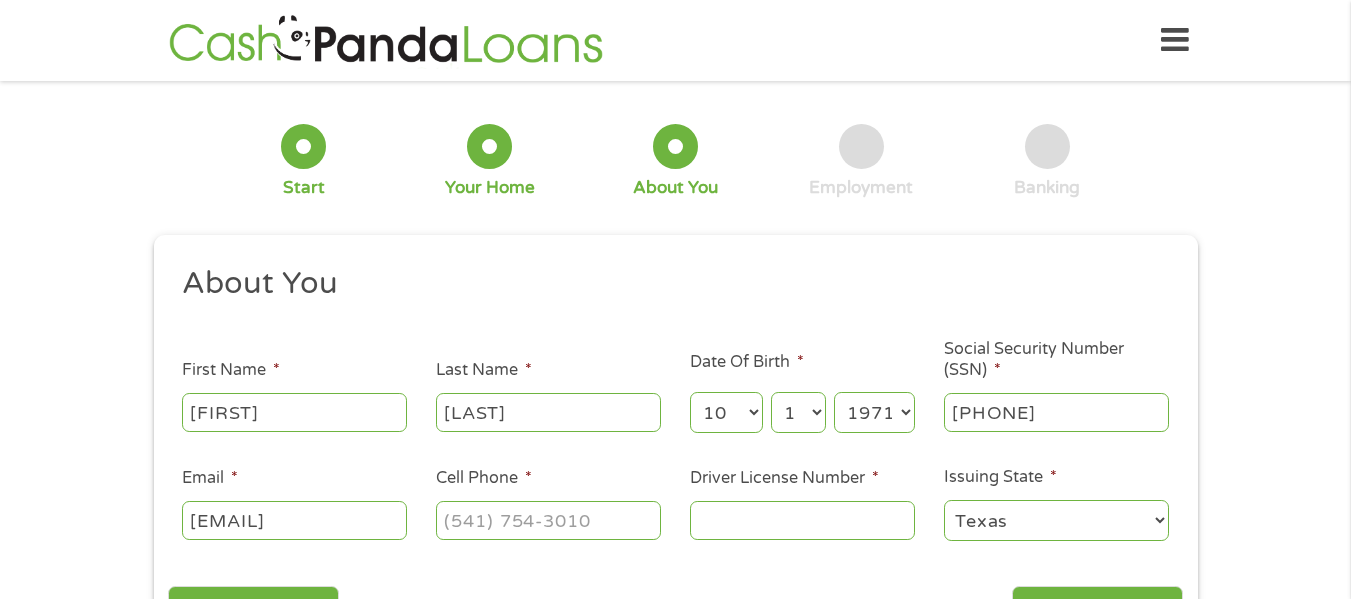 scroll, scrollTop: 0, scrollLeft: 25, axis: horizontal 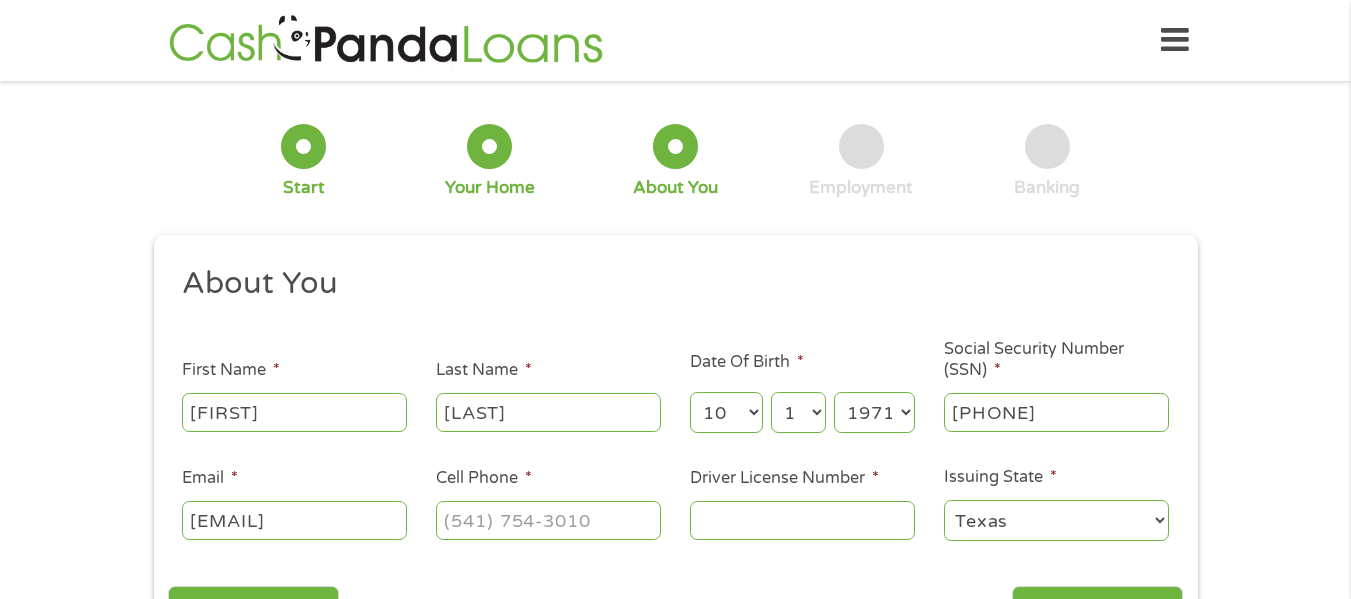 type on "[EMAIL]" 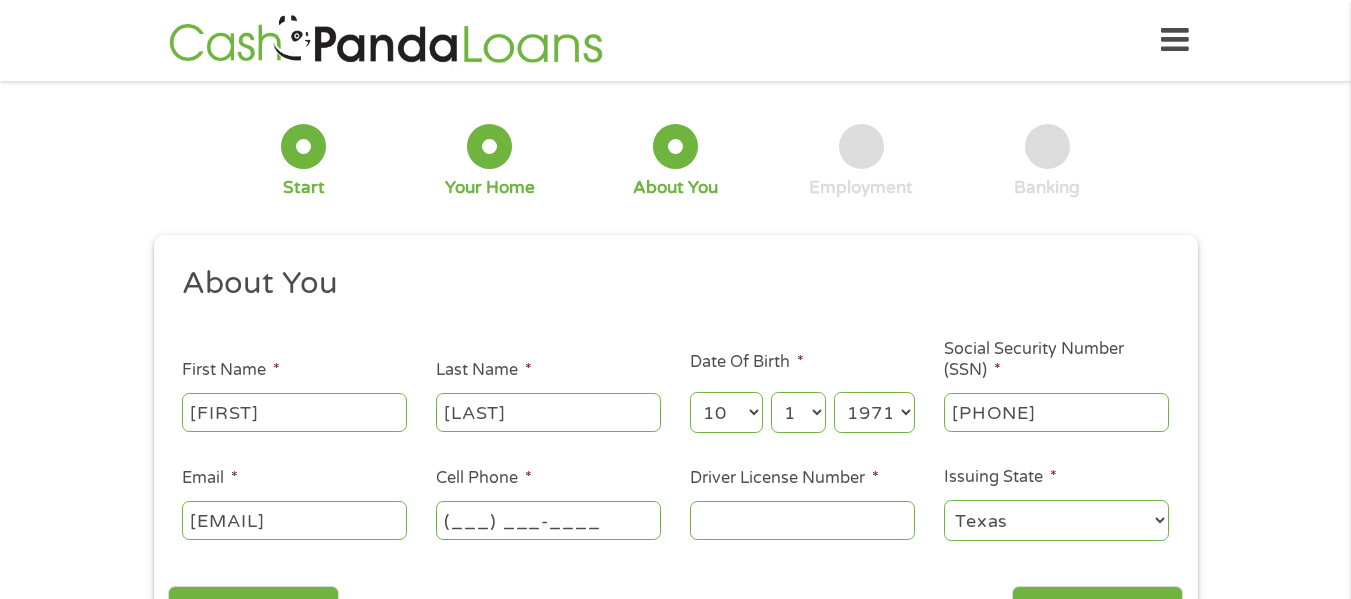 scroll, scrollTop: 0, scrollLeft: 0, axis: both 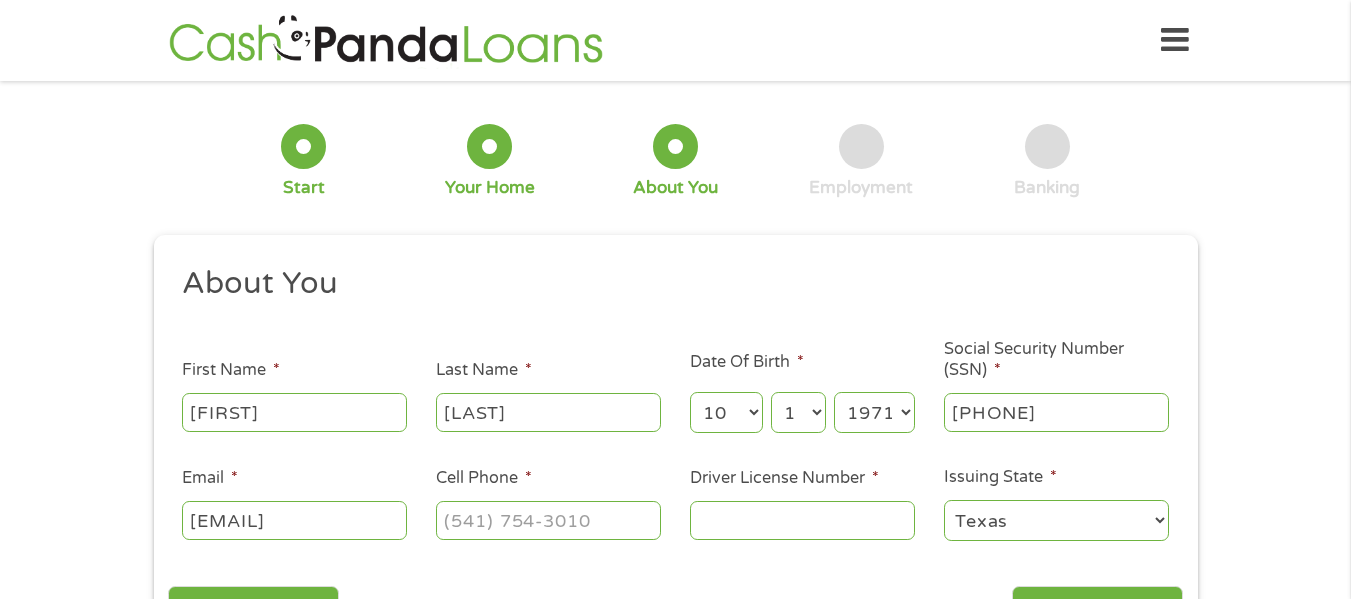 click on "Driver License Number *" at bounding box center [802, 520] 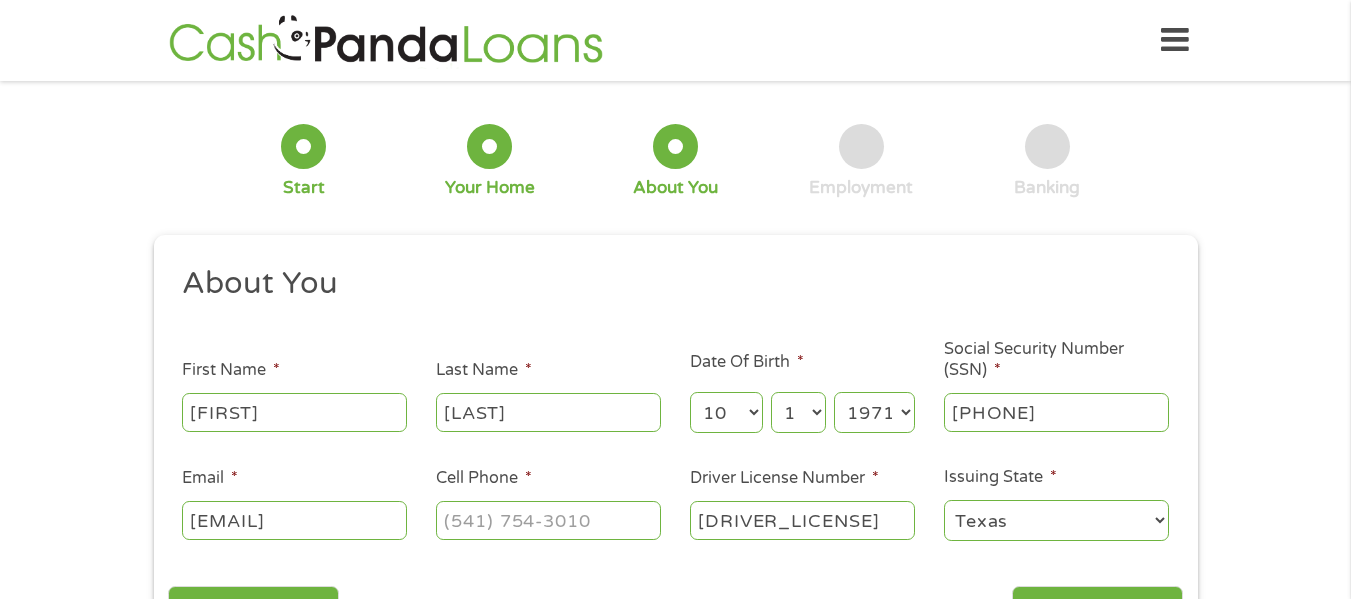 type on "[DRIVER_LICENSE]" 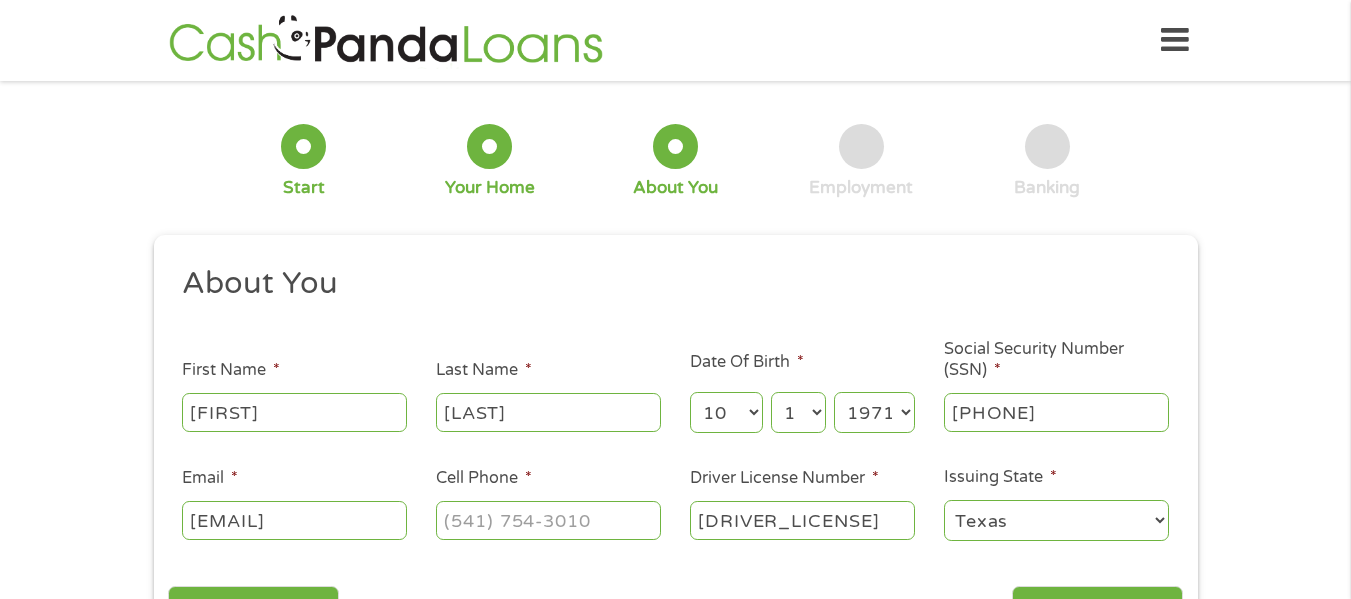 click on "Alabama Alaska Arizona Arkansas California Colorado Connecticut Delaware District of Columbia Florida Georgia Hawaii Idaho Illinois Indiana Iowa Kansas Kentucky Louisiana Maine Maryland Massachusetts Michigan Minnesota Mississippi Missouri Montana Nebraska Nevada New Hampshire New Jersey New Mexico New York North Carolina North Dakota Ohio Oklahoma Oregon Pennsylvania Rhode Island South Carolina South Dakota Tennessee Texas Utah Vermont Virginia Washington West Virginia Wisconsin Wyoming" at bounding box center (1056, 520) 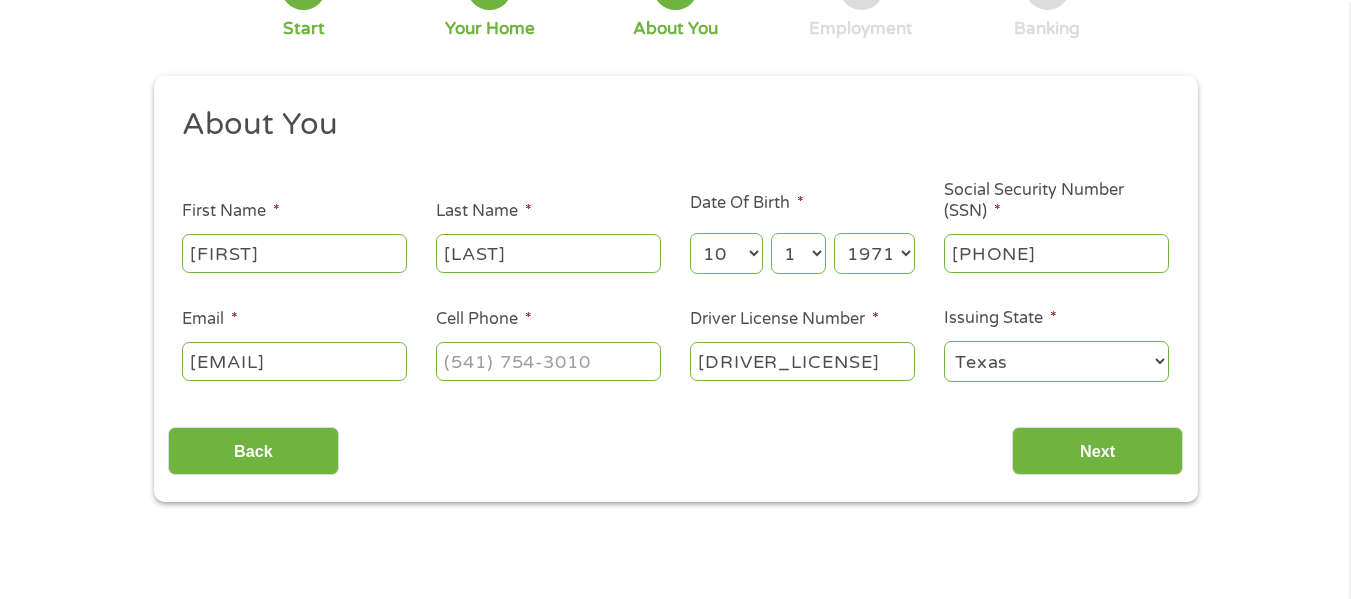 scroll, scrollTop: 160, scrollLeft: 0, axis: vertical 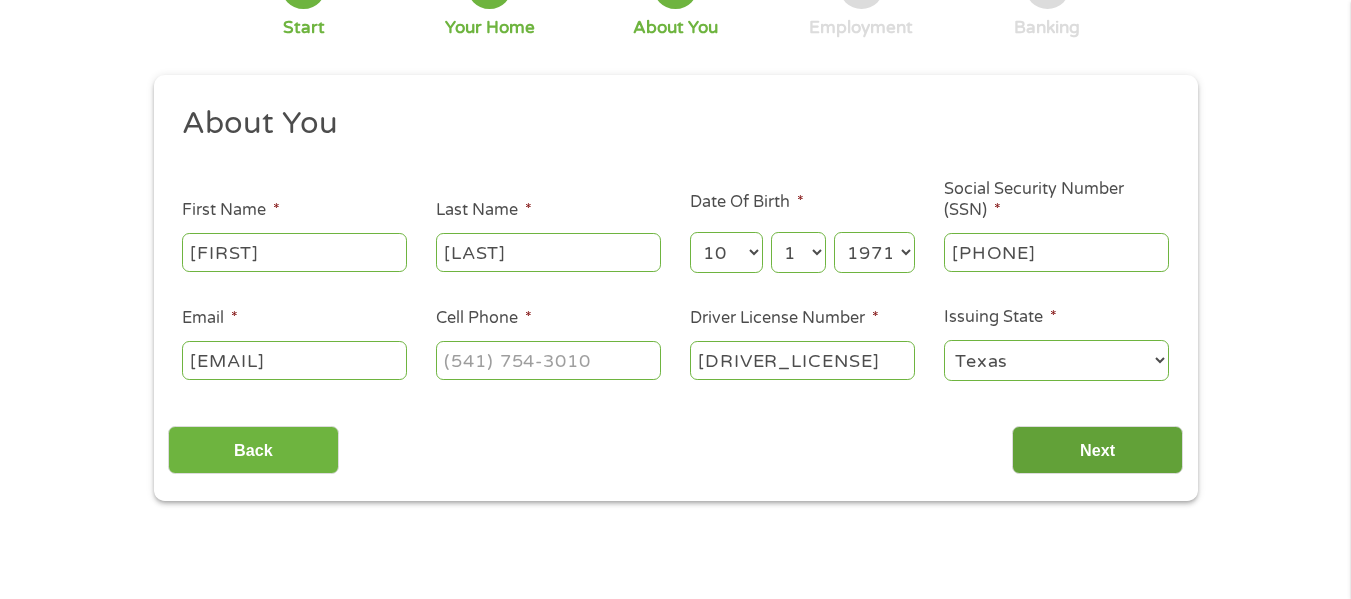 click on "Next" at bounding box center [1097, 450] 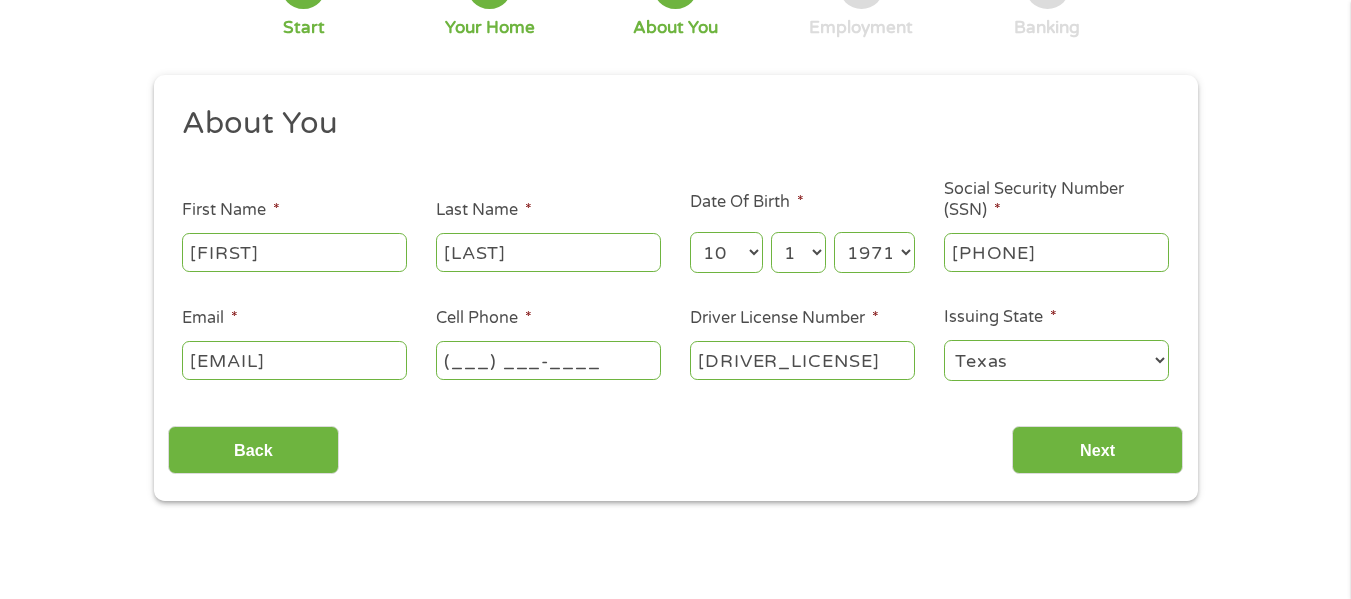 click on "(___) ___-____" at bounding box center [548, 360] 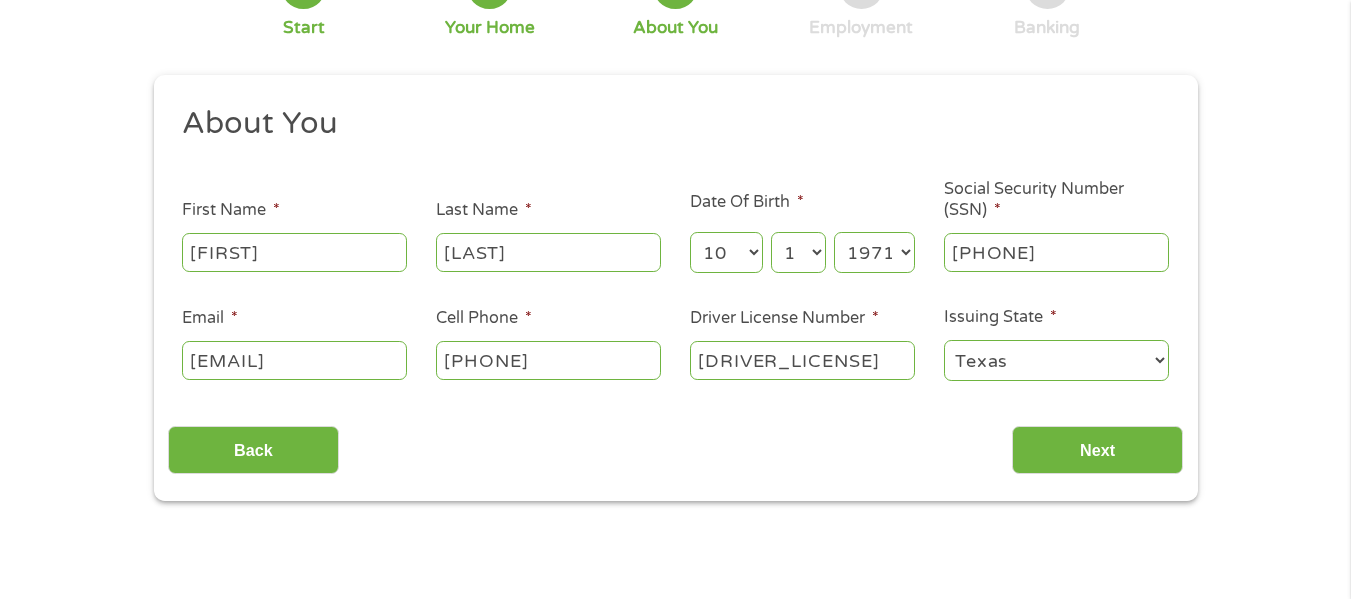 click on "1 Start 2 Your Home 3 About You 4 Employment 5 Banking 6
This field is hidden when viewing the form gclid CjwKCAjw4K3DBhBqEiwAYtG_9LkjU5B23SD4ss_qyfzfLaYQcq1vXOjVfiPQR0e6gPMdy_yPnGeCtBoCuvoQAvD_BwE This field is hidden when viewing the form Referrer https://www.example.com/?medium=adwords&source=adwords&campaign=22747246762&adgroup=181722780453&creative=761547818383&position&keyword=panda%20loans&utm_term=%7Bsearchterm%7D&matchtype=%7Bterm%7D&device=c&network=g&gad_source=1&gad_campaignid=22747246762&gbraid=0AAAAABxw2IiiD0ARXZ4PPYeXxwmjauc2L&gclid=CjwKCAjw4K3DBhBqEiwAYtG_9LkjU5B23SD4ss_qyfzfLaYQcq1vXOjVfiPQR0e6gPMdy_yPnGeCtBoCuvoQAvD_BwE This field is hidden when viewing the form Source adwords This field is hidden when viewing the form Campaign 22747246762 This field is hidden when viewing the form Medium adwords This field is hidden when viewing the form adgroup creative c" at bounding box center (676, 218) 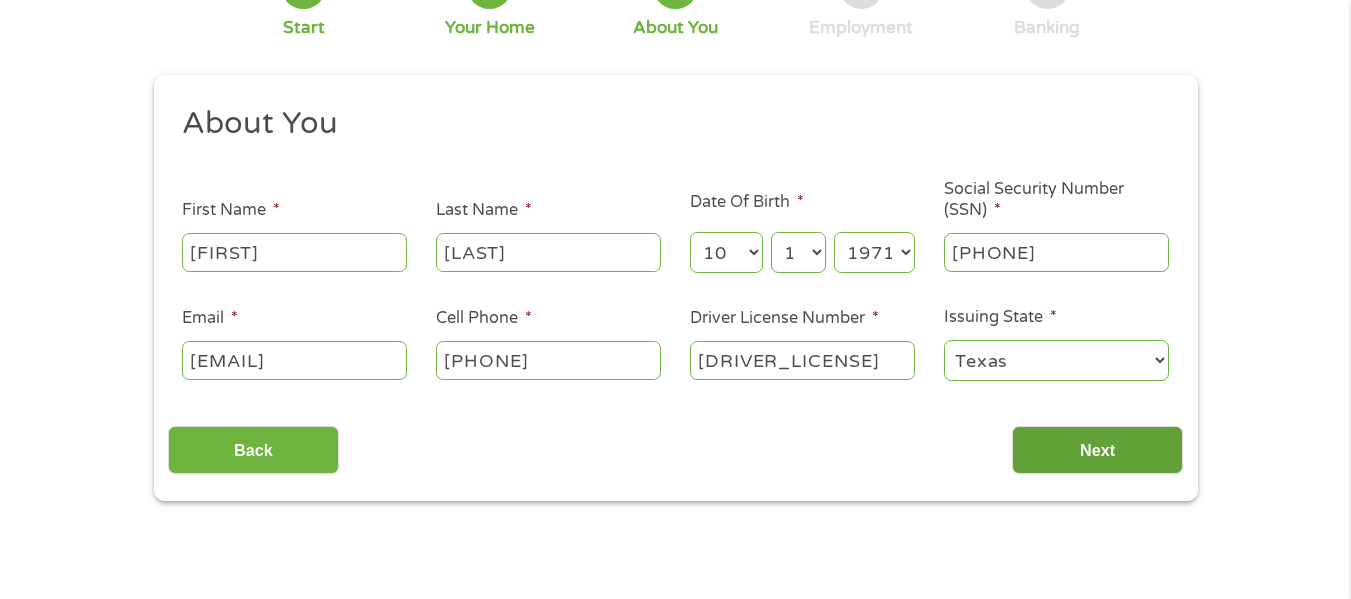 click on "Next" at bounding box center [1097, 450] 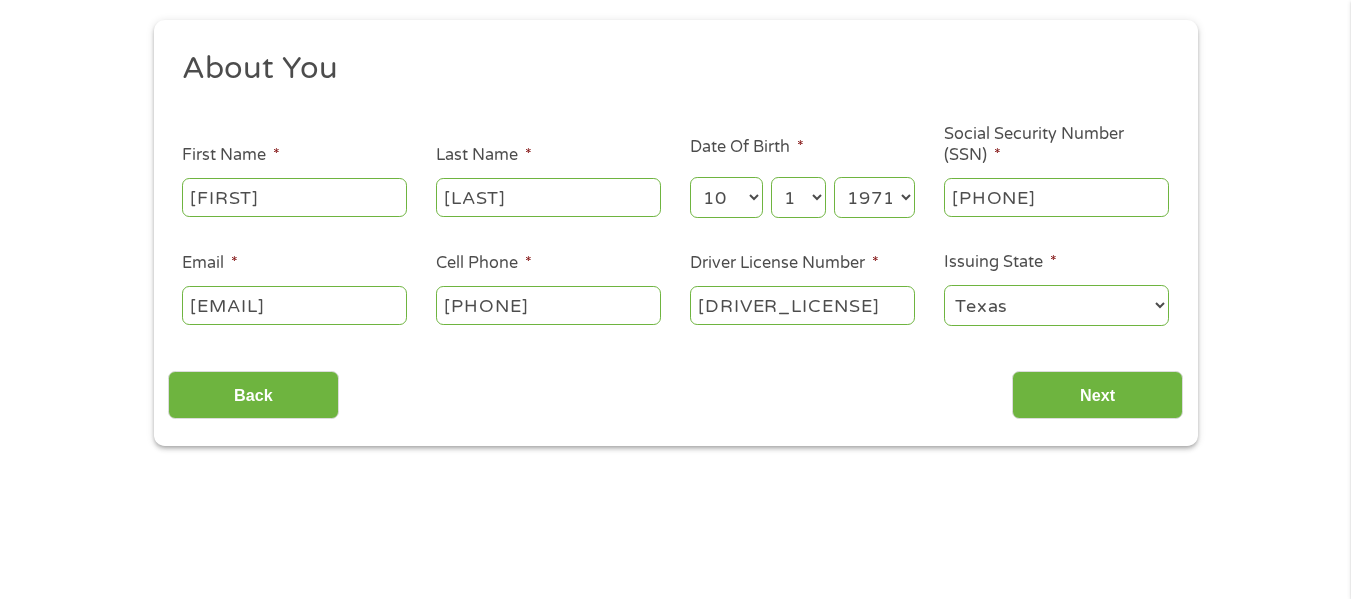 scroll, scrollTop: 231, scrollLeft: 0, axis: vertical 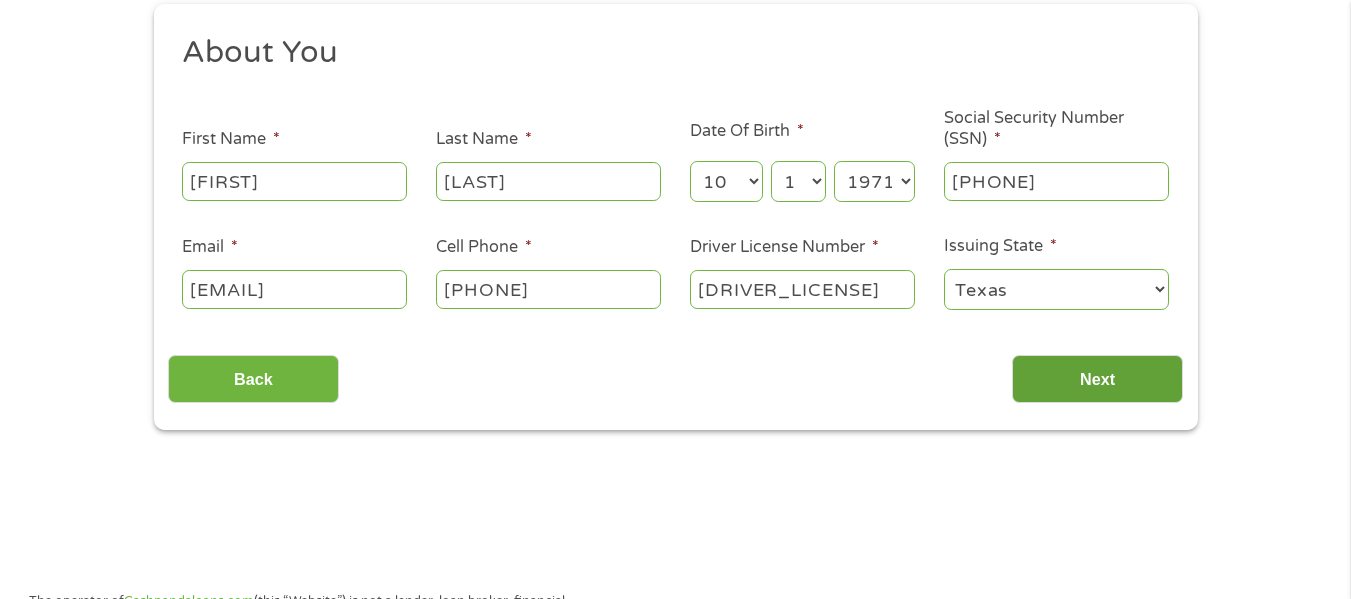 click on "Next" at bounding box center (1097, 379) 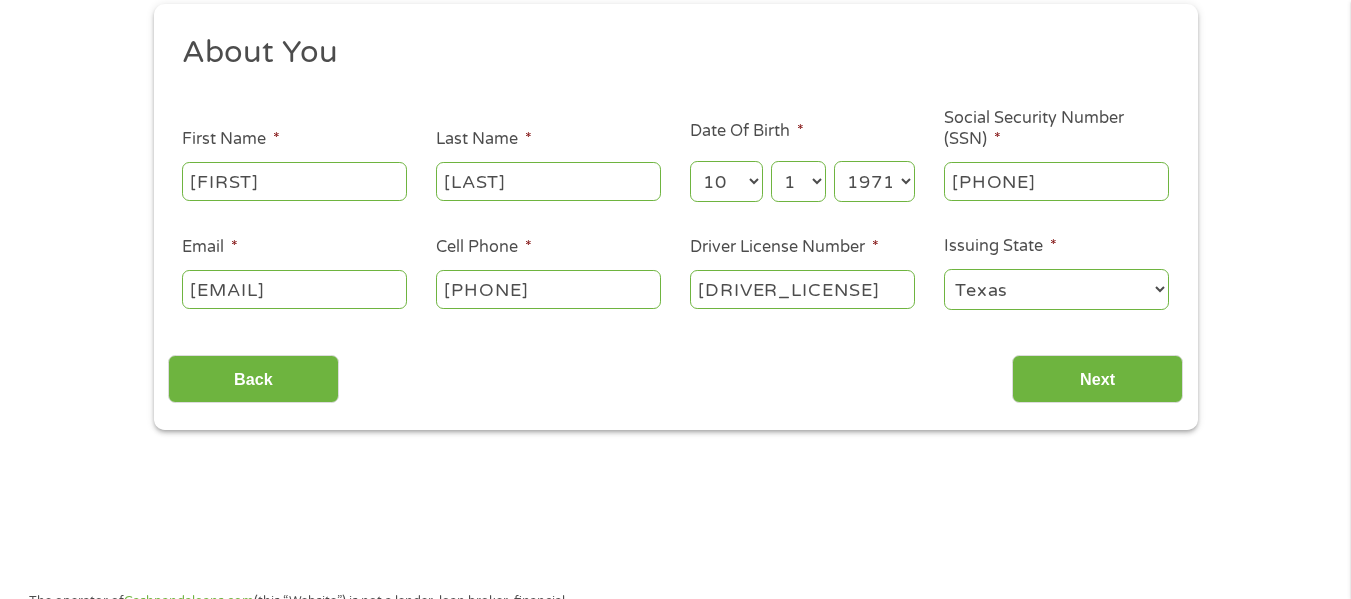 click on "This field is hidden when viewing the form gclid CjwKCAjw4K3DBhBqEiwAYtG_9LkjU5B23SD4ss_qyfzfLaYQcq1vXOjVfiPQR0e6gPMdy_yPnGeCtBoCuvoQAvD_BwE This field is hidden when viewing the form Referrer https://www.example.com/?medium=adwords&source=adwords&campaign=22747246762&adgroup=181722780453&creative=761547818383&position&keyword=panda%20loans&utm_term=%7Bsearchterm%7D&matchtype=%7Bterm%7D&device=c&network=g&gad_source=1&gad_campaignid=22747246762&gbraid=0AAAAABxw2IiiD0ARXZ4PPYeXxwmjauc2L&gclid=CjwKCAjw4K3DBhBqEiwAYtG_9LkjU5B23SD4ss_qyfzfLaYQcq1vXOjVfiPQR0e6gPMdy_yPnGeCtBoCuvoQAvD_BwE This field is hidden when viewing the form Source adwords This field is hidden when viewing the form Campaign 22747246762 This field is hidden when viewing the form Medium adwords This field is hidden when viewing the form adgroup 181722780453 This field is hidden when viewing the form creative 761547818383 This field is hidden when viewing the form position keyword panda loans matchtype" at bounding box center (676, 217) 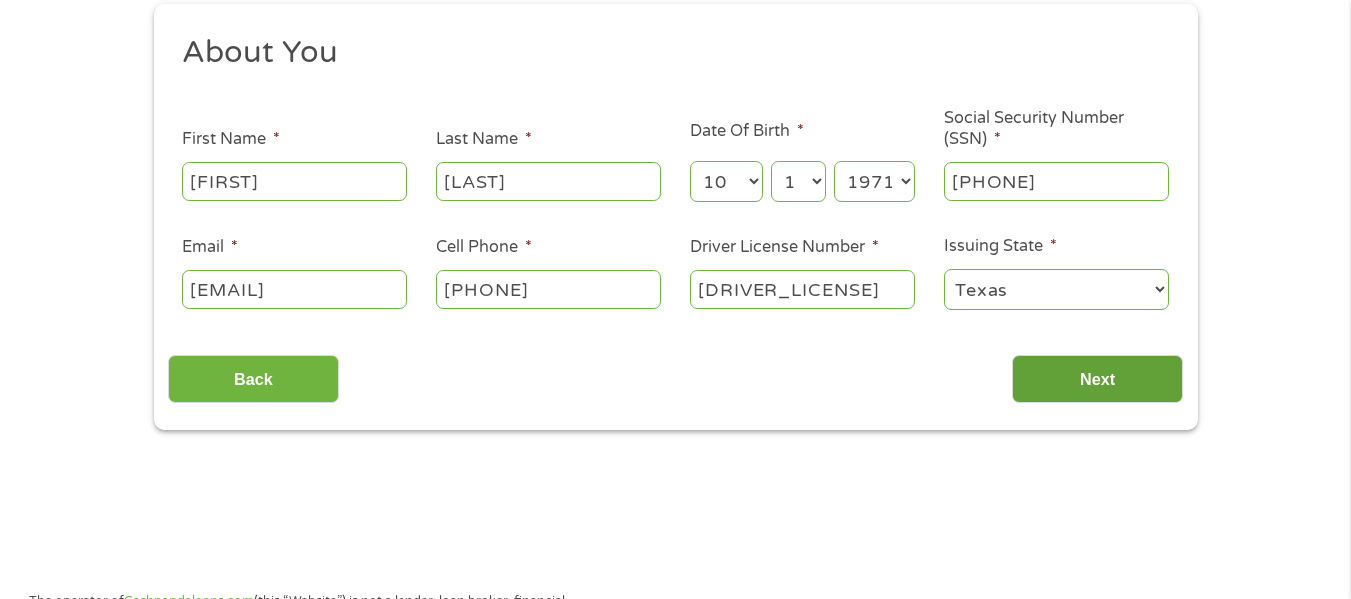 click on "Next" at bounding box center (1097, 379) 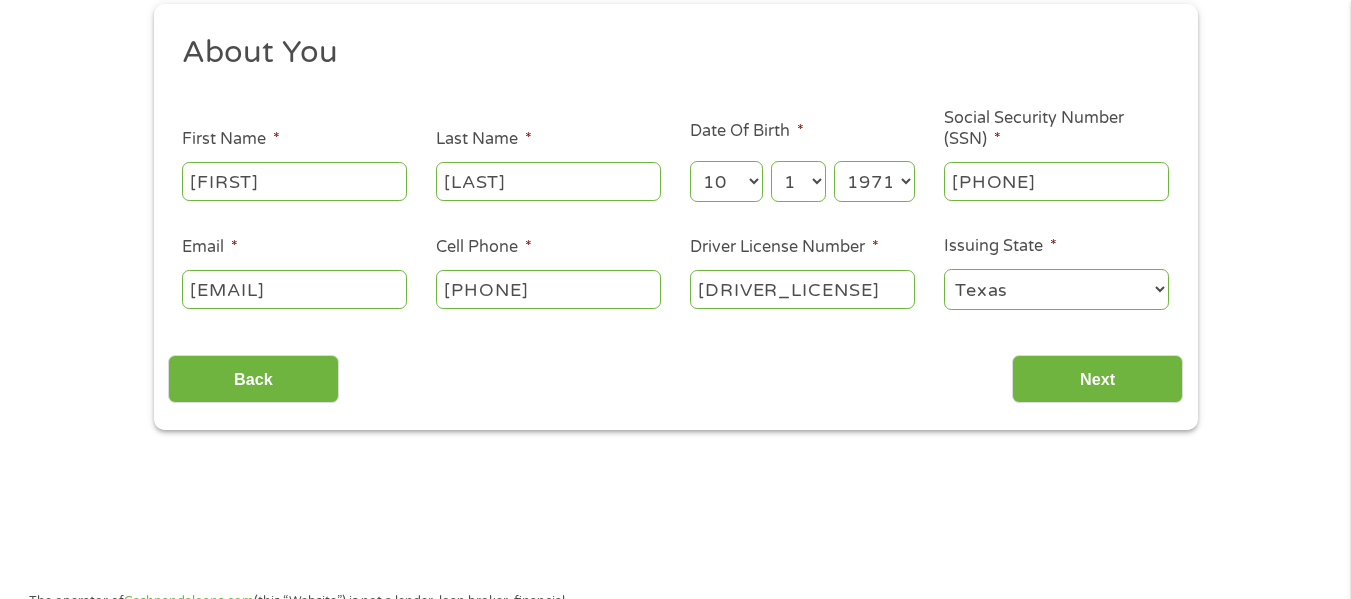 click on "[EMAIL]" at bounding box center [294, 289] 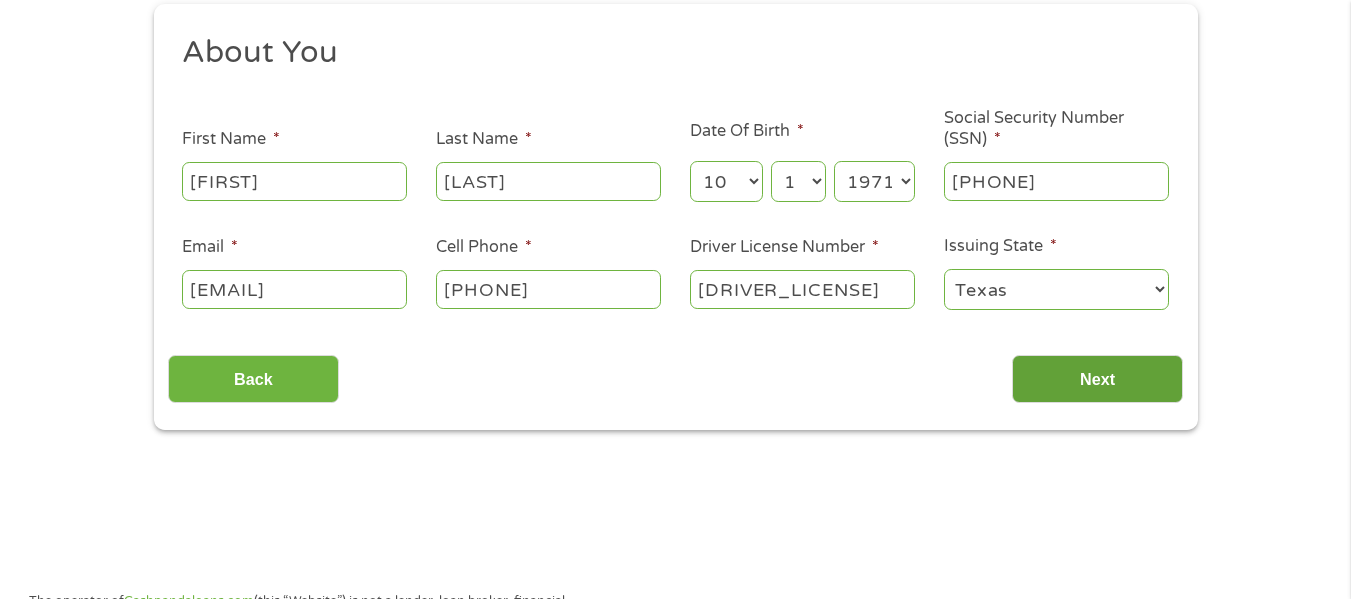 click on "Next" at bounding box center (1097, 379) 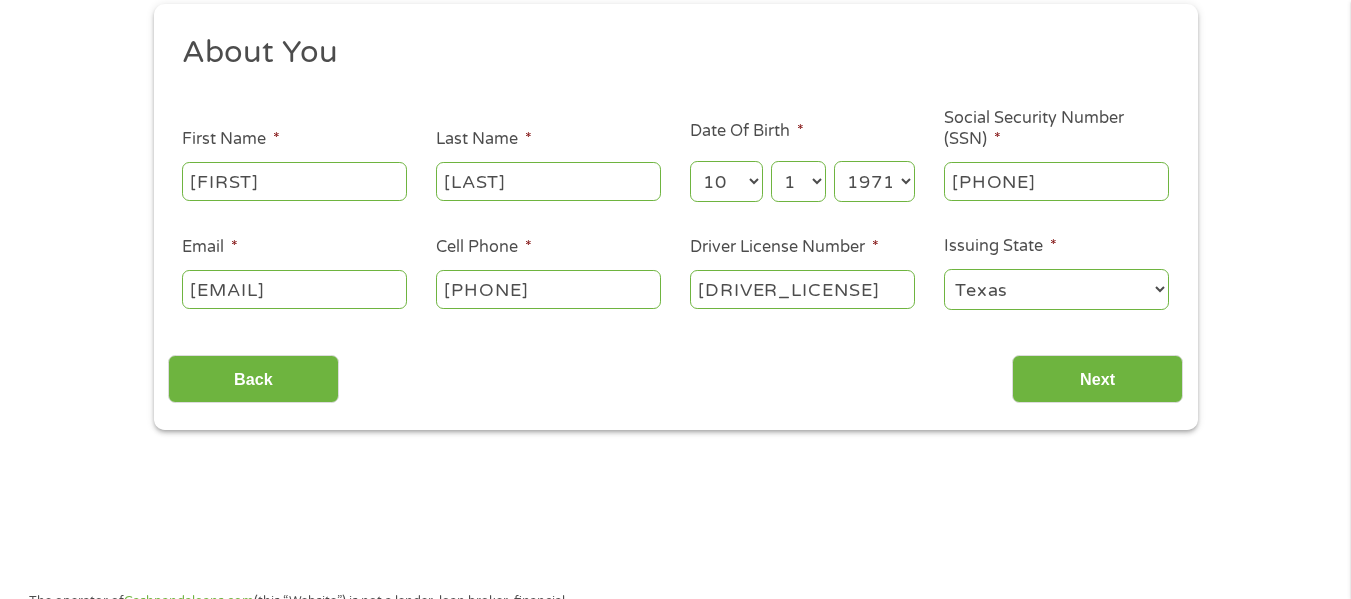 click on "Back   Next" at bounding box center [675, 371] 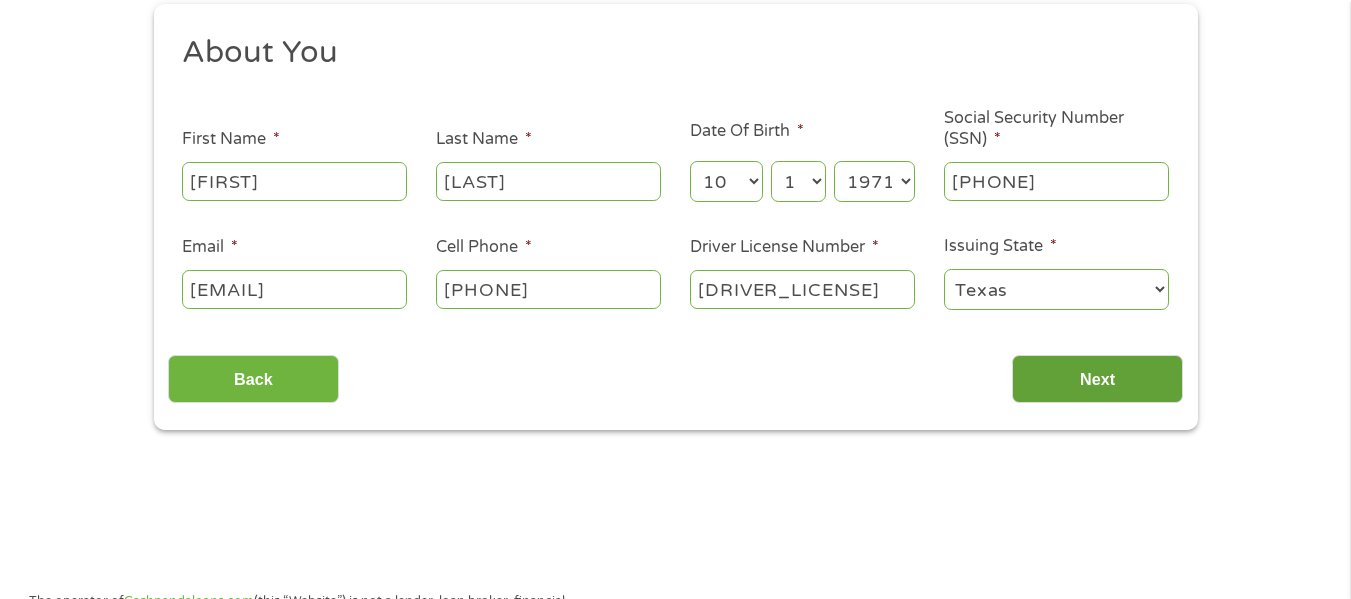 click on "Next" at bounding box center (1097, 379) 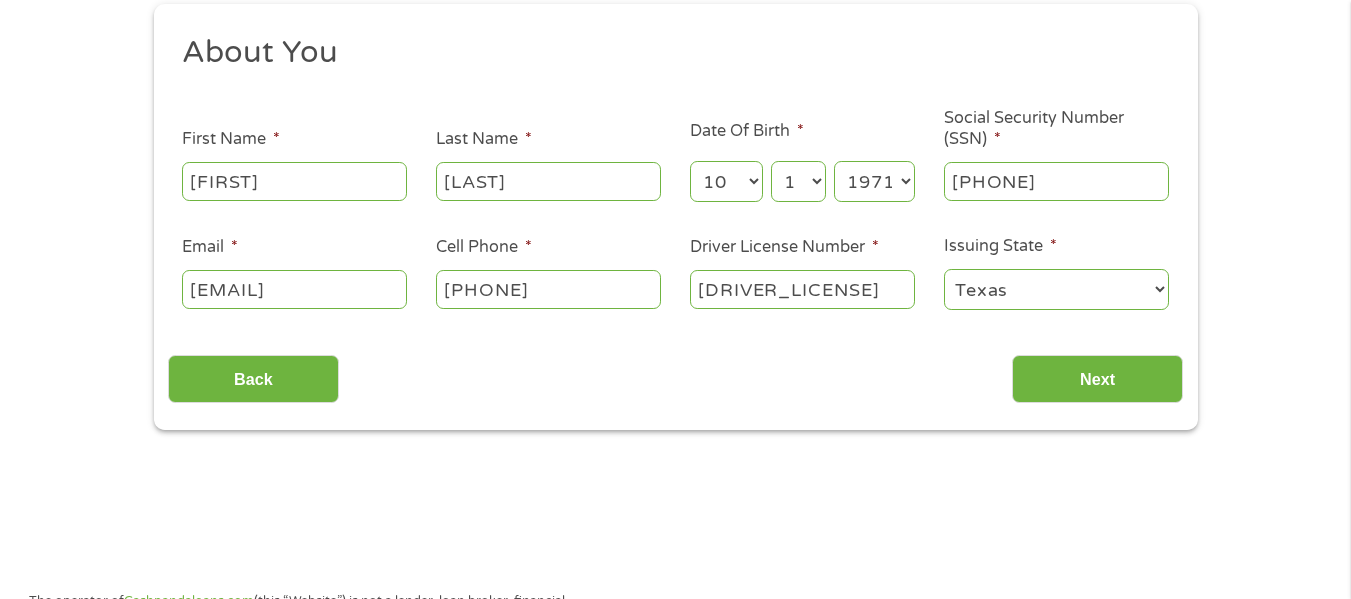 click on "Alabama Alaska Arizona Arkansas California Colorado Connecticut Delaware District of Columbia Florida Georgia Hawaii Idaho Illinois Indiana Iowa Kansas Kentucky Louisiana Maine Maryland Massachusetts Michigan Minnesota Mississippi Missouri Montana Nebraska Nevada New Hampshire New Jersey New Mexico New York North Carolina North Dakota Ohio Oklahoma Oregon Pennsylvania Rhode Island South Carolina South Dakota Tennessee Texas Utah Vermont Virginia Washington West Virginia Wisconsin Wyoming" at bounding box center [1056, 289] 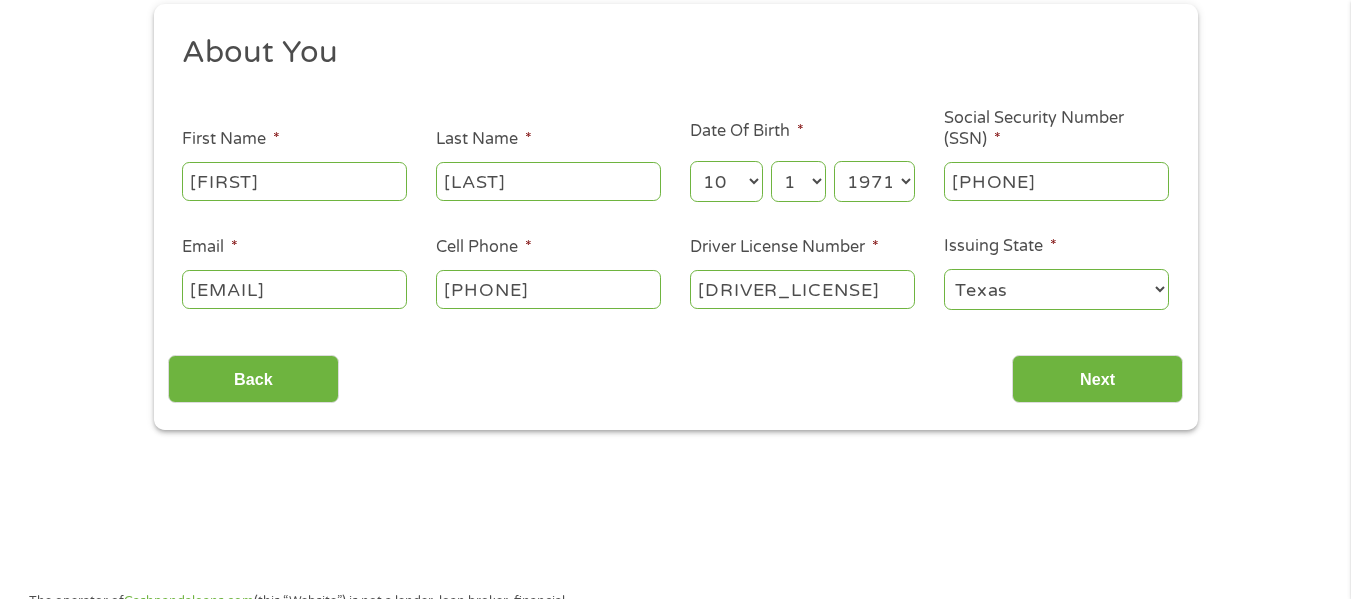 click on "Alabama Alaska Arizona Arkansas California Colorado Connecticut Delaware District of Columbia Florida Georgia Hawaii Idaho Illinois Indiana Iowa Kansas Kentucky Louisiana Maine Maryland Massachusetts Michigan Minnesota Mississippi Missouri Montana Nebraska Nevada New Hampshire New Jersey New Mexico New York North Carolina North Dakota Ohio Oklahoma Oregon Pennsylvania Rhode Island South Carolina South Dakota Tennessee Texas Utah Vermont Virginia Washington West Virginia Wisconsin Wyoming" at bounding box center [1056, 289] 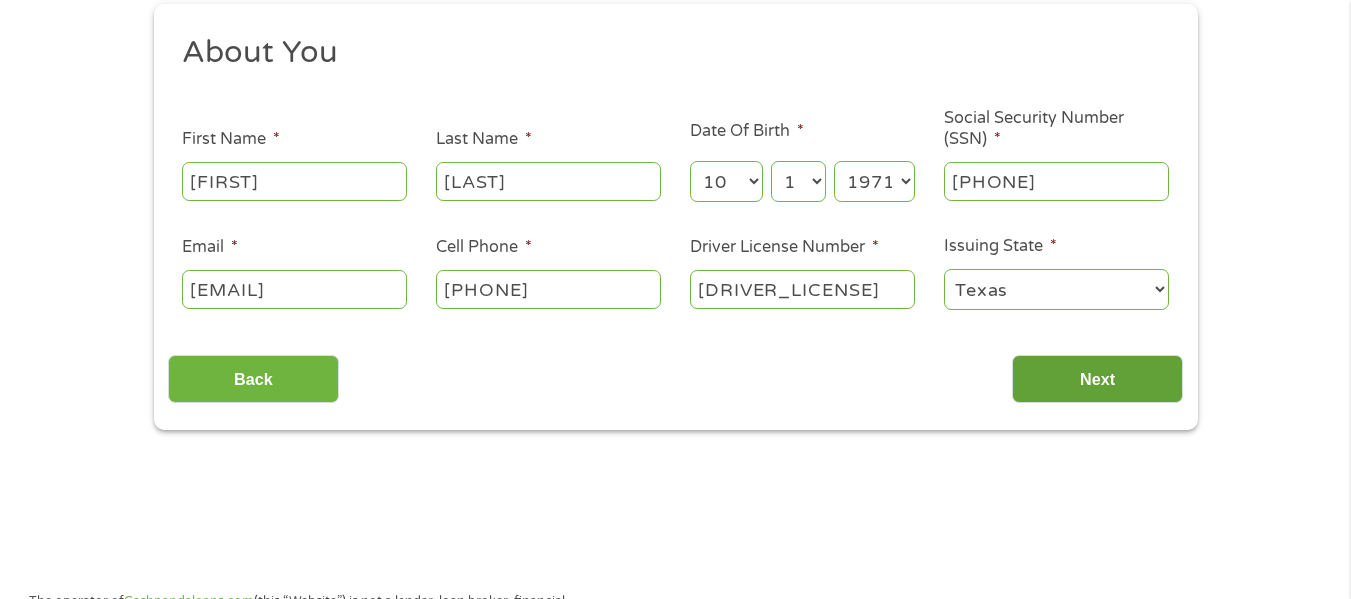 click on "Next" at bounding box center [1097, 379] 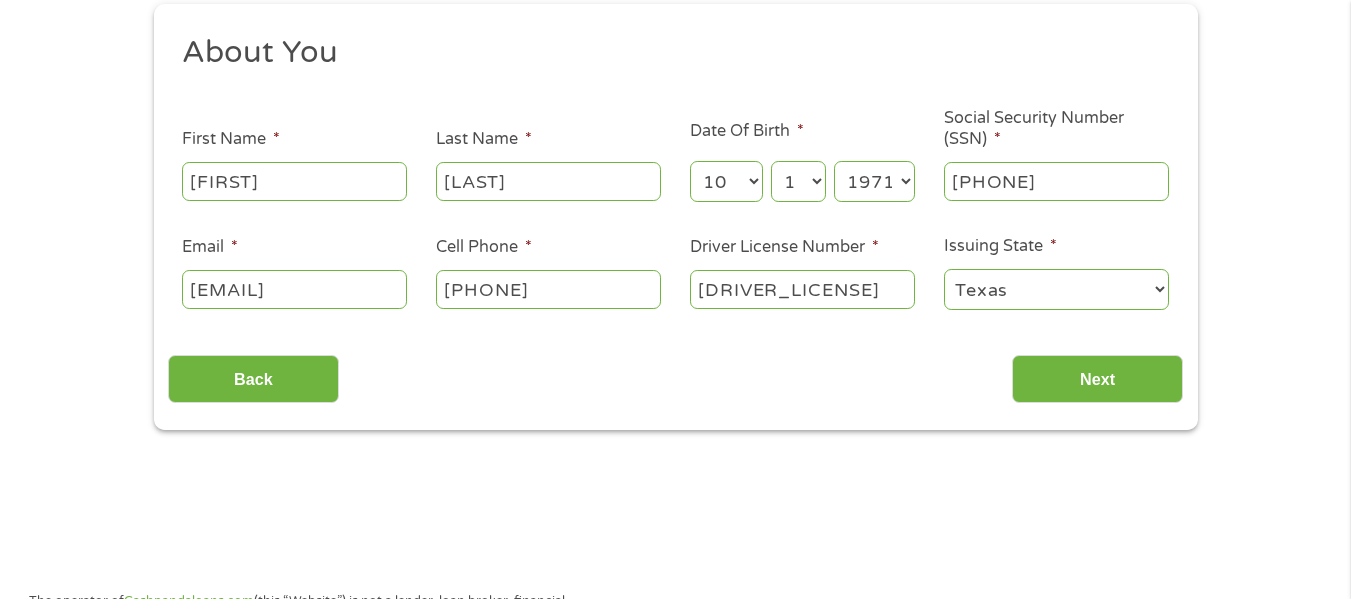click on "Back   Next" at bounding box center (675, 371) 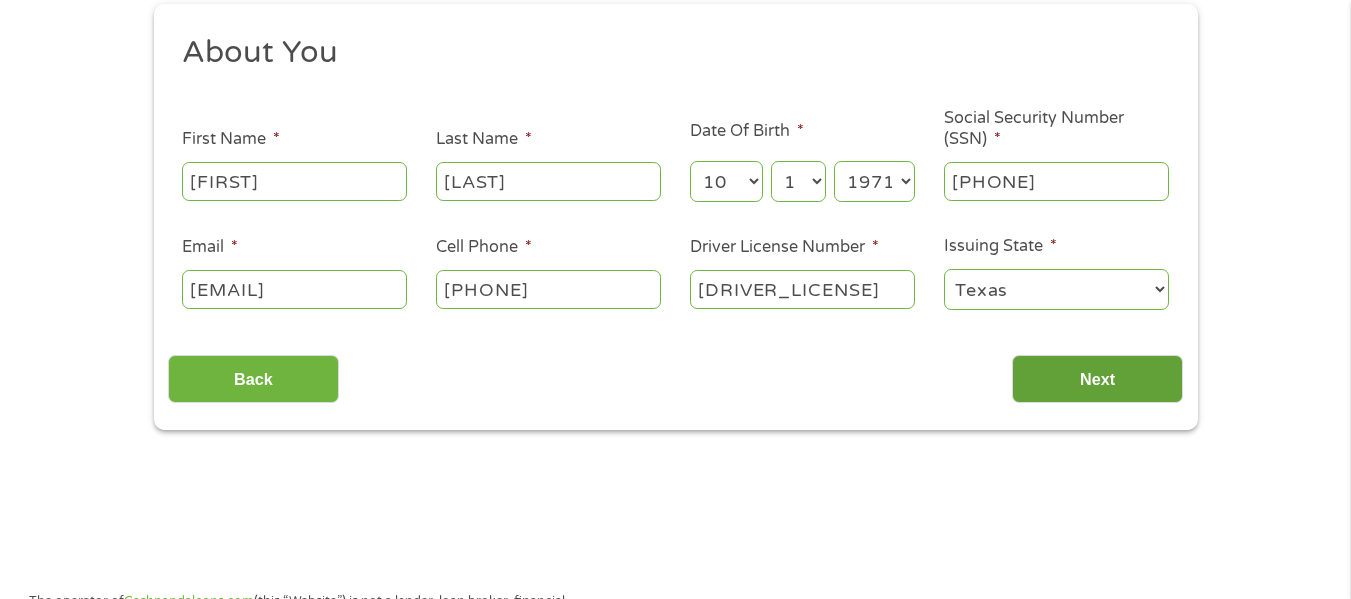 click on "Next" at bounding box center [1097, 379] 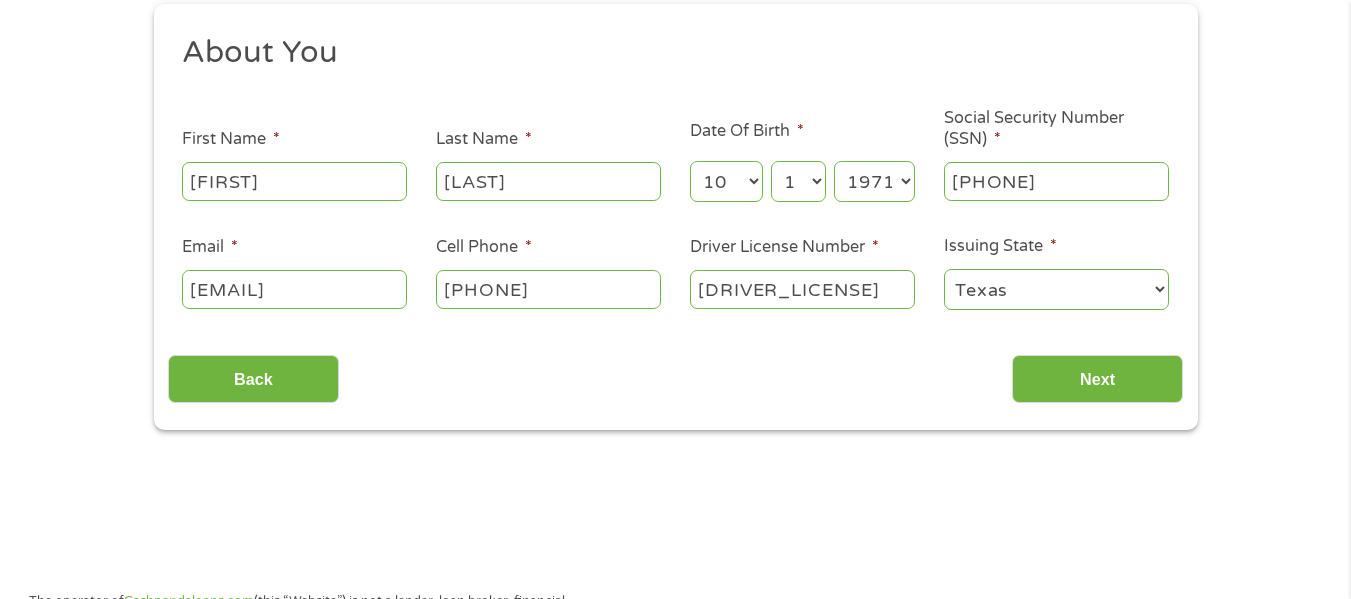 click on "Day 1 2 3 4 5 6 7 8 9 10 11 12 13 14 15 16 17 18 19 20 21 22 23 24 25 26 27 28 29 30 31" at bounding box center (798, 181) 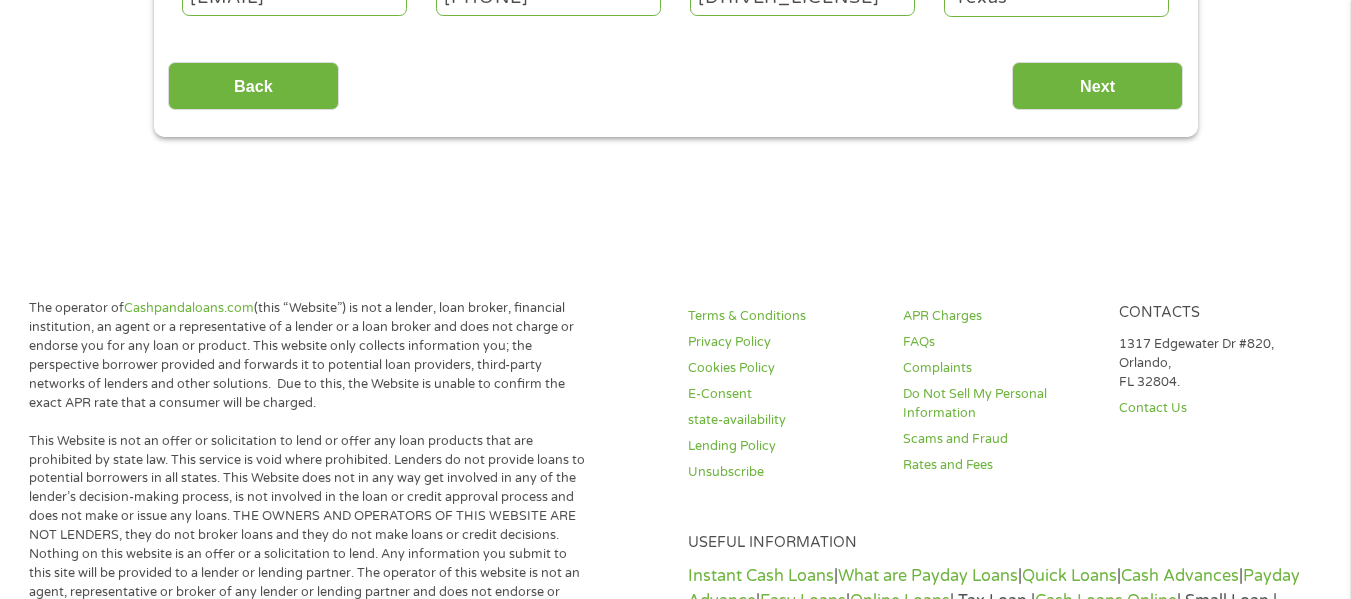 scroll, scrollTop: 484, scrollLeft: 0, axis: vertical 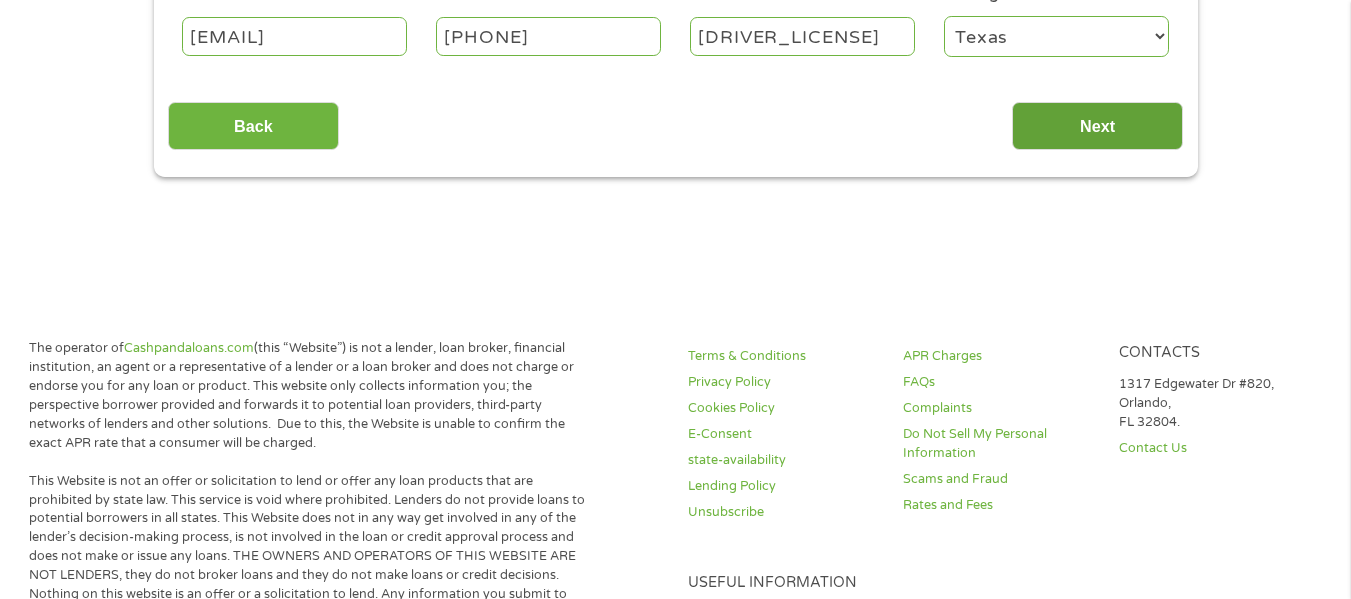 click on "Next" at bounding box center [1097, 126] 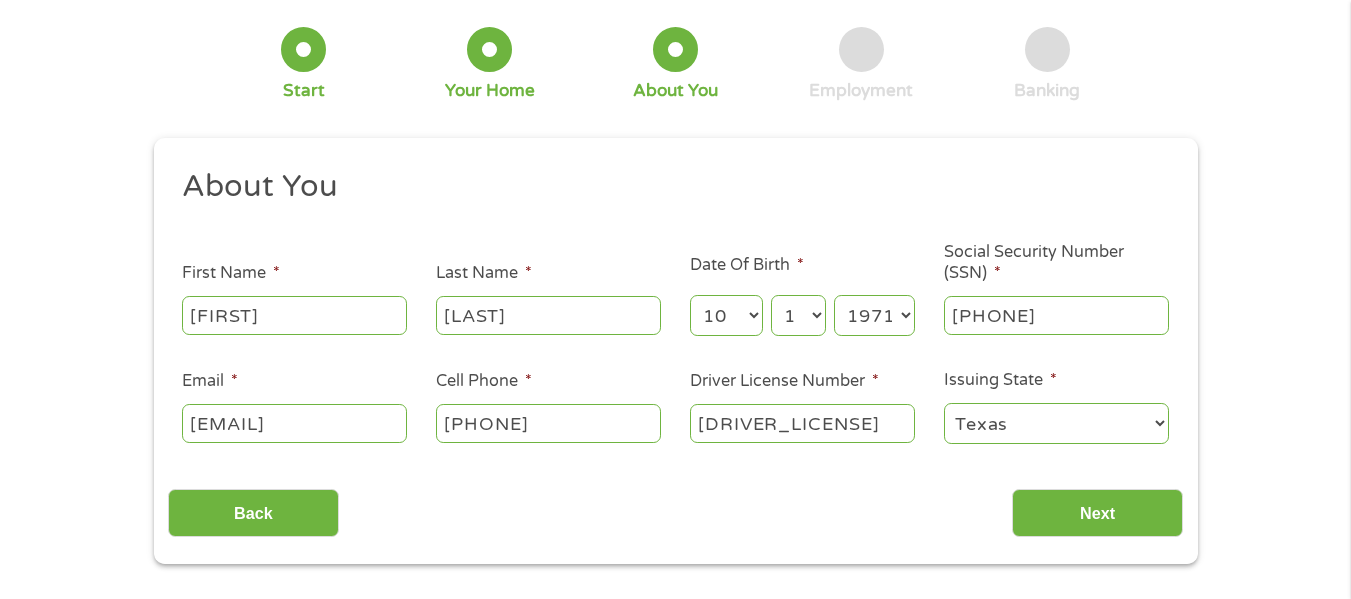 scroll, scrollTop: 84, scrollLeft: 0, axis: vertical 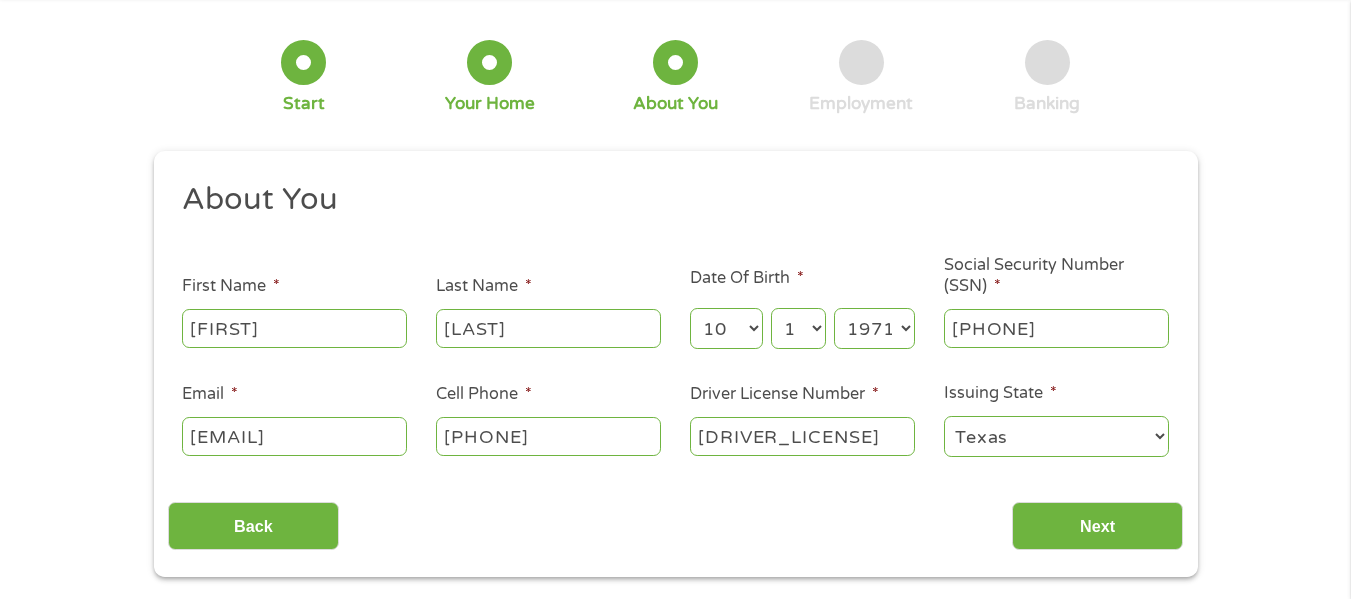 click on "[EMAIL]" at bounding box center (294, 436) 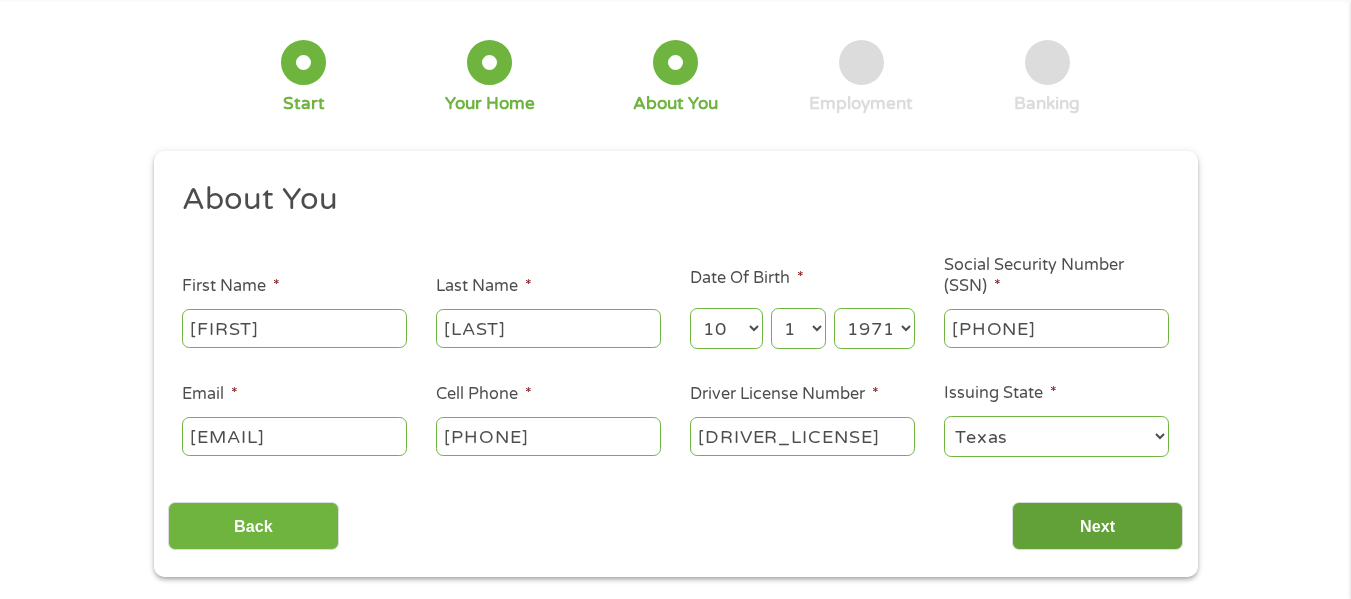 click on "Next" at bounding box center (1097, 526) 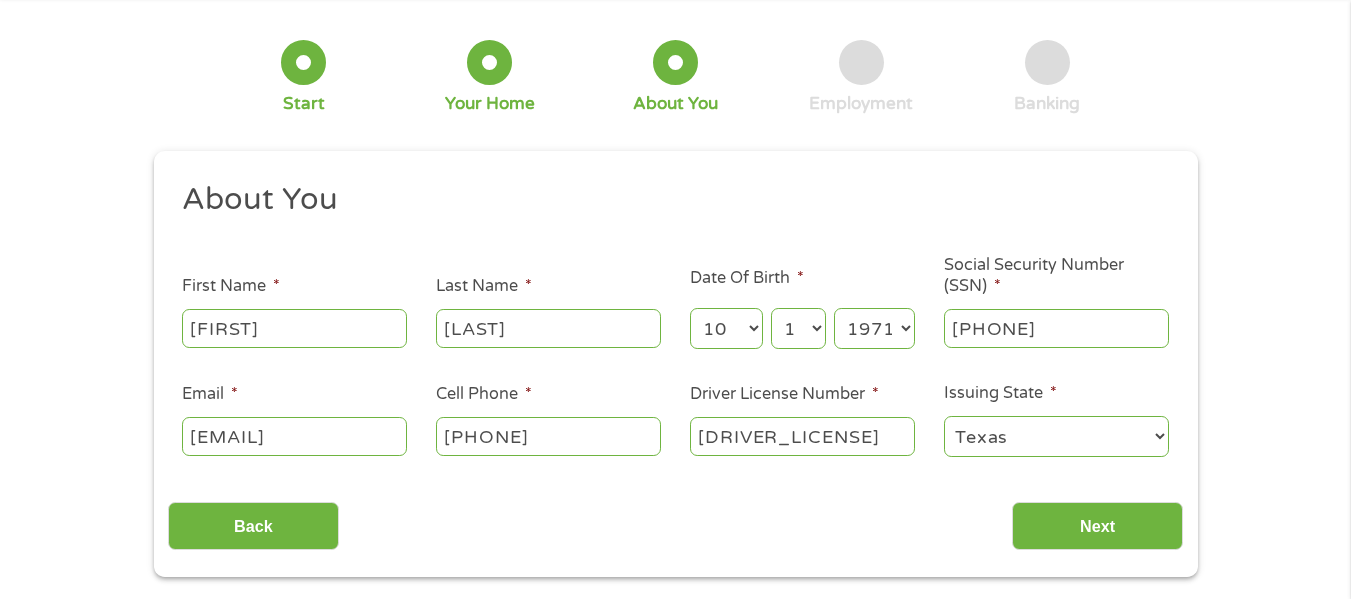 click on "About You" at bounding box center (675, 77) 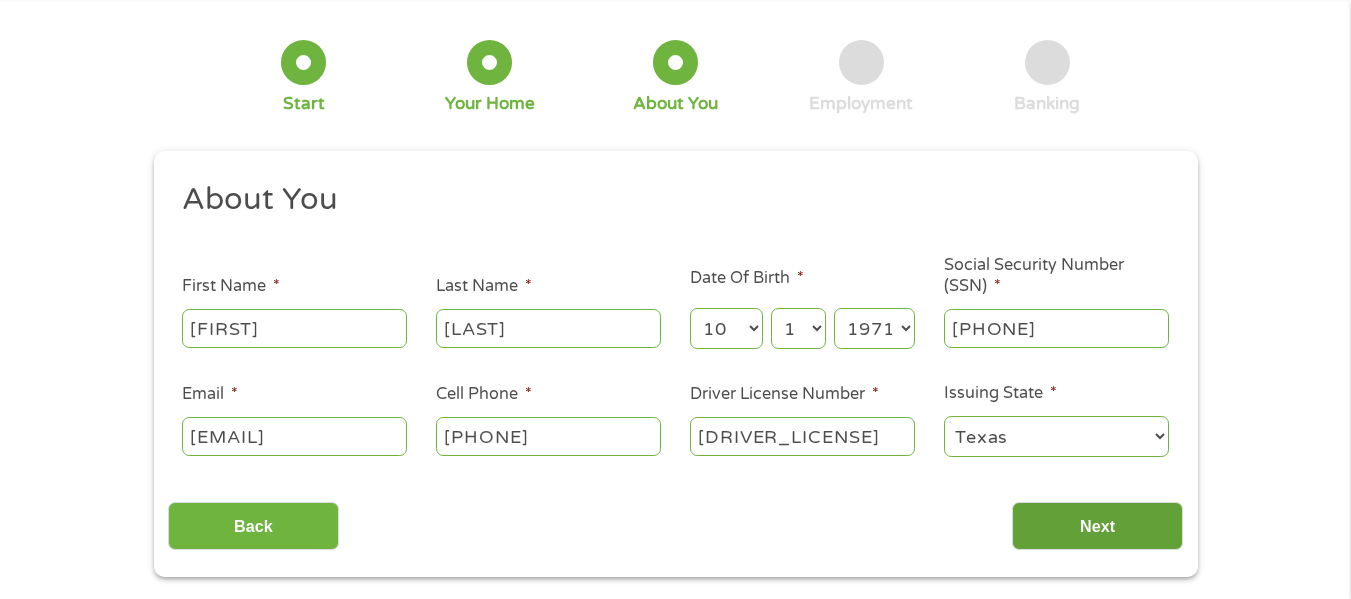 click on "Next" at bounding box center (1097, 526) 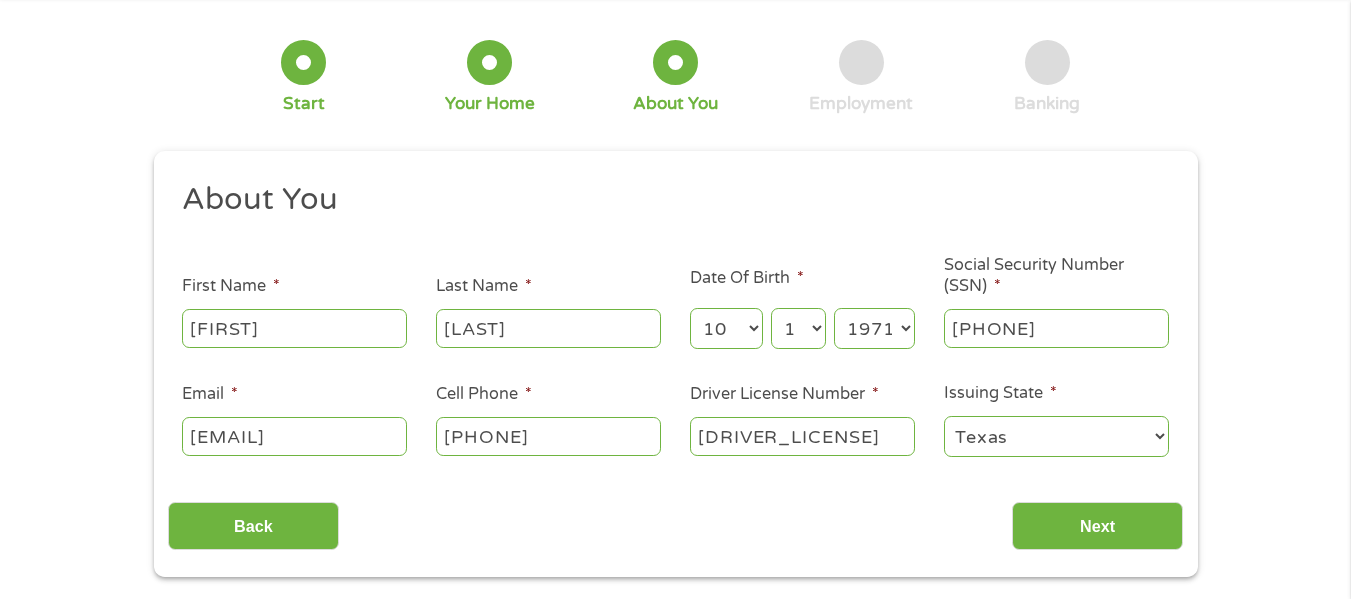 click on "1         Start   2         Your Home   3         About You   4         Employment   5         Banking   6" at bounding box center [676, 77] 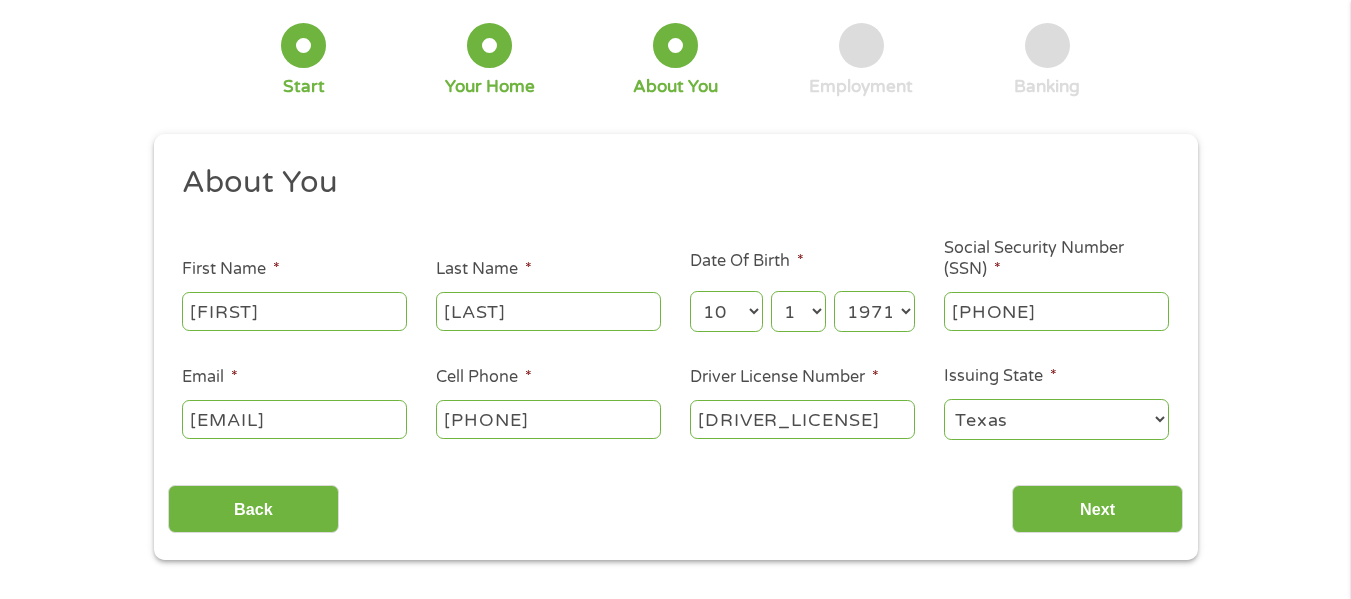 click at bounding box center [303, 45] 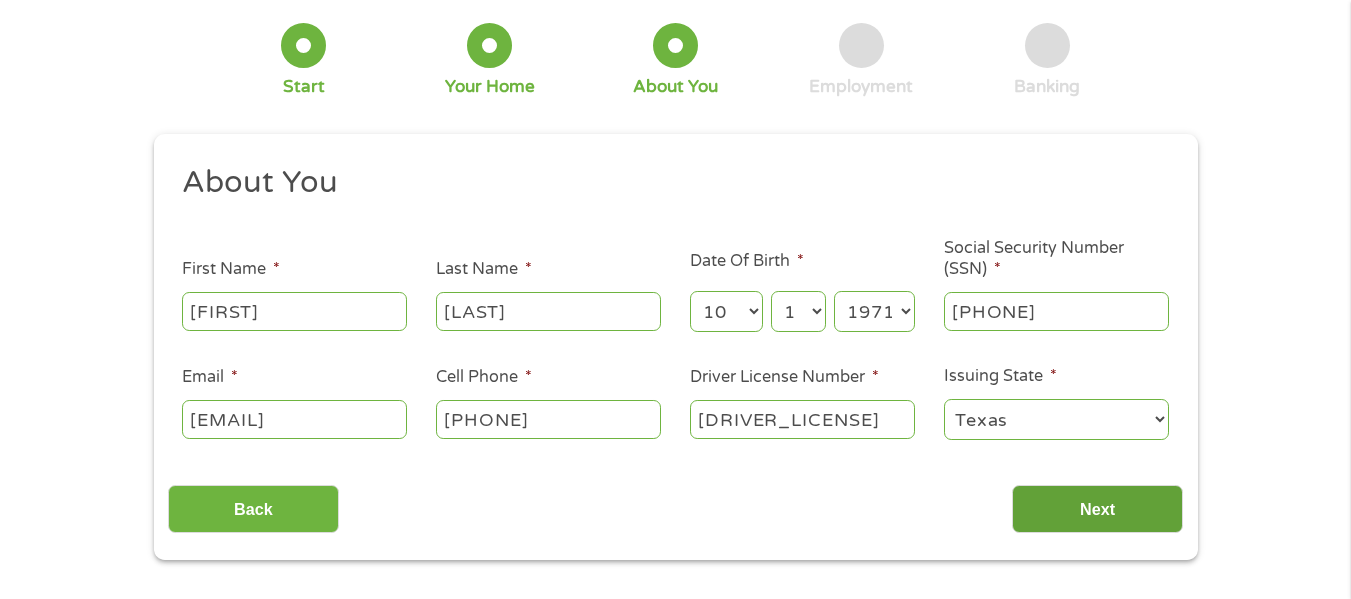 click on "Next" at bounding box center [1097, 509] 